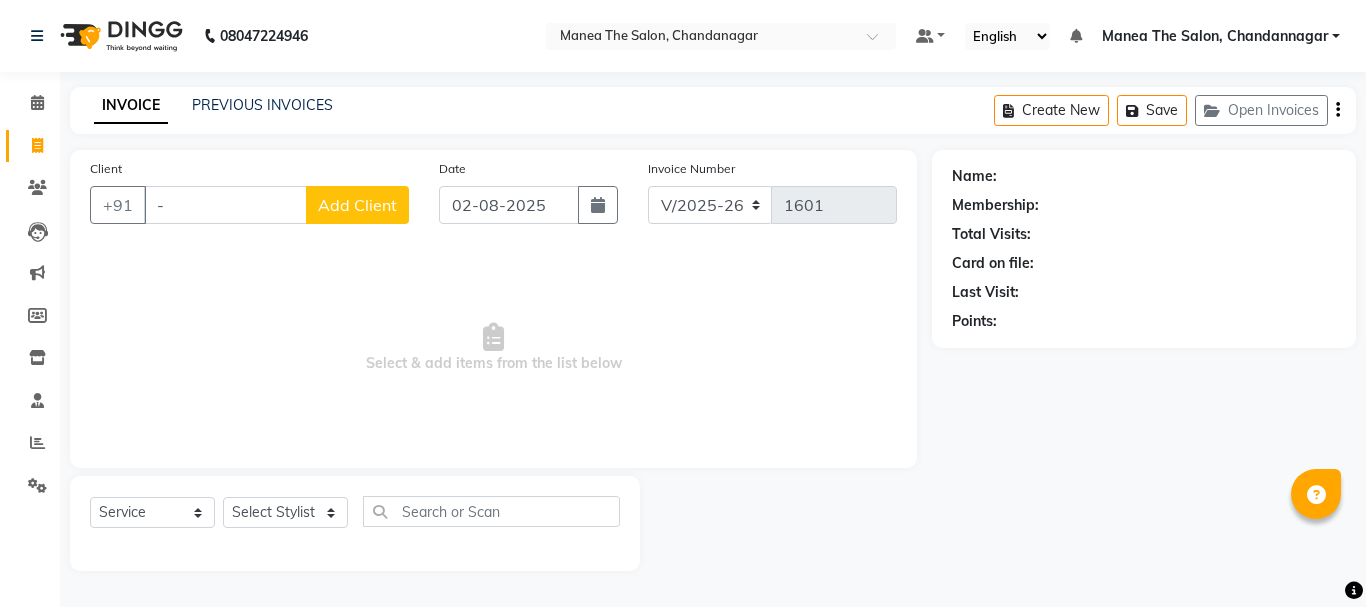 select on "7351" 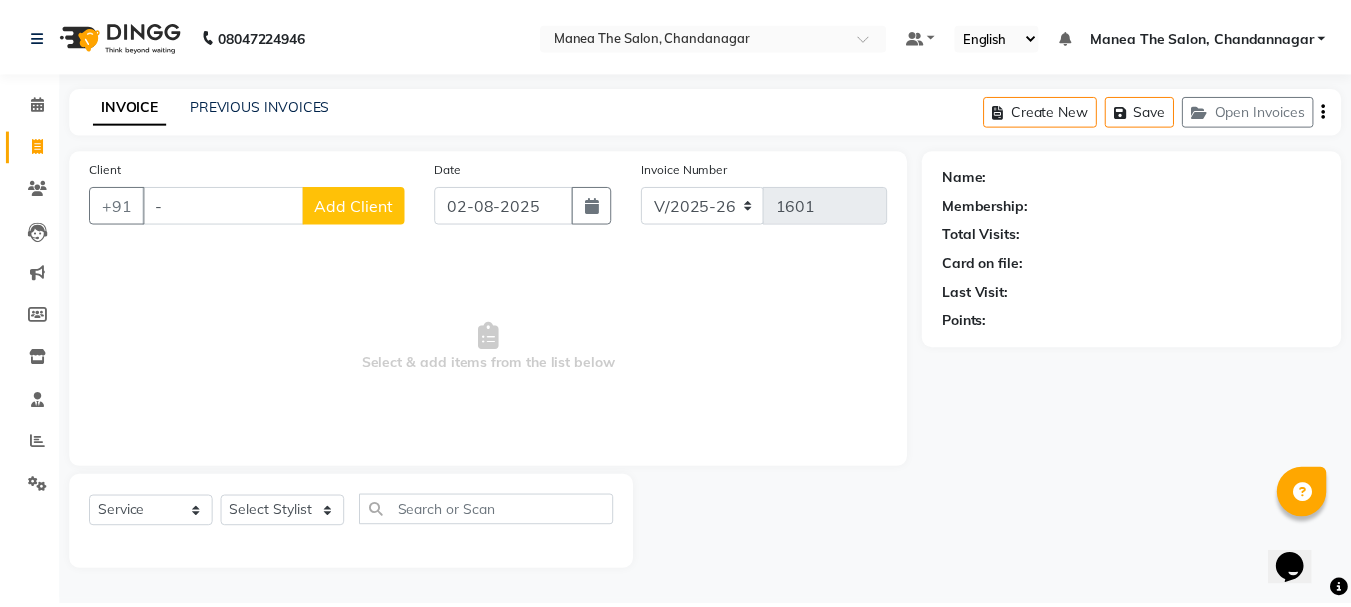 scroll, scrollTop: 0, scrollLeft: 0, axis: both 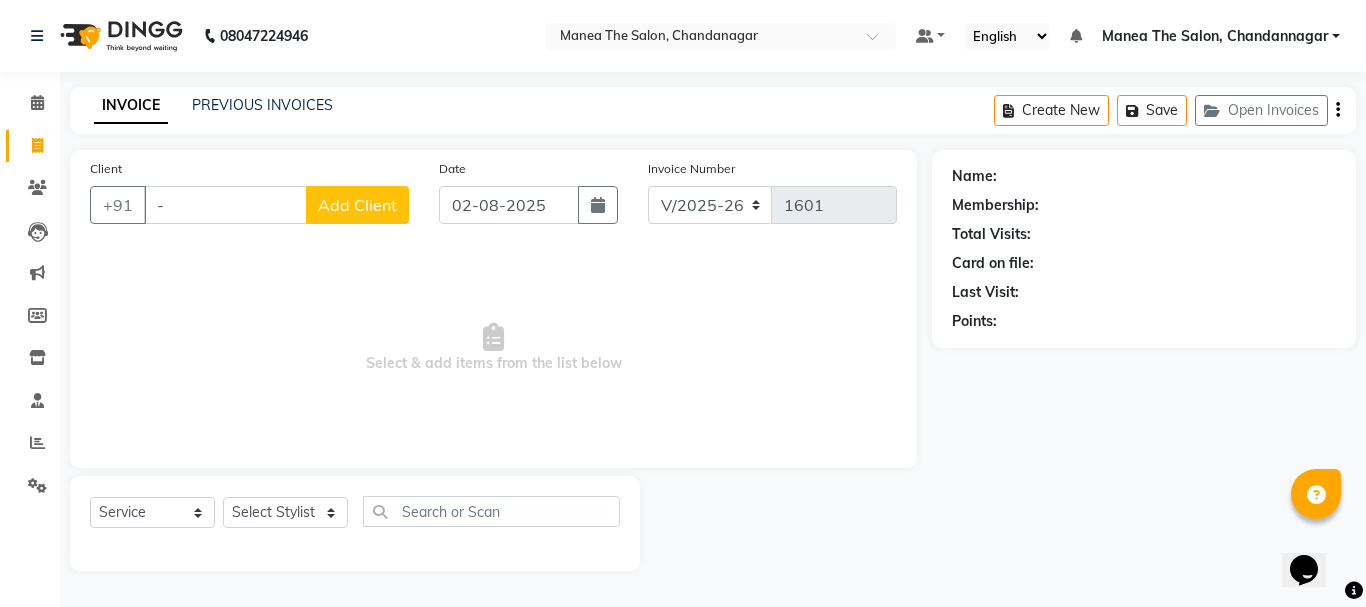 click on "-" at bounding box center (225, 205) 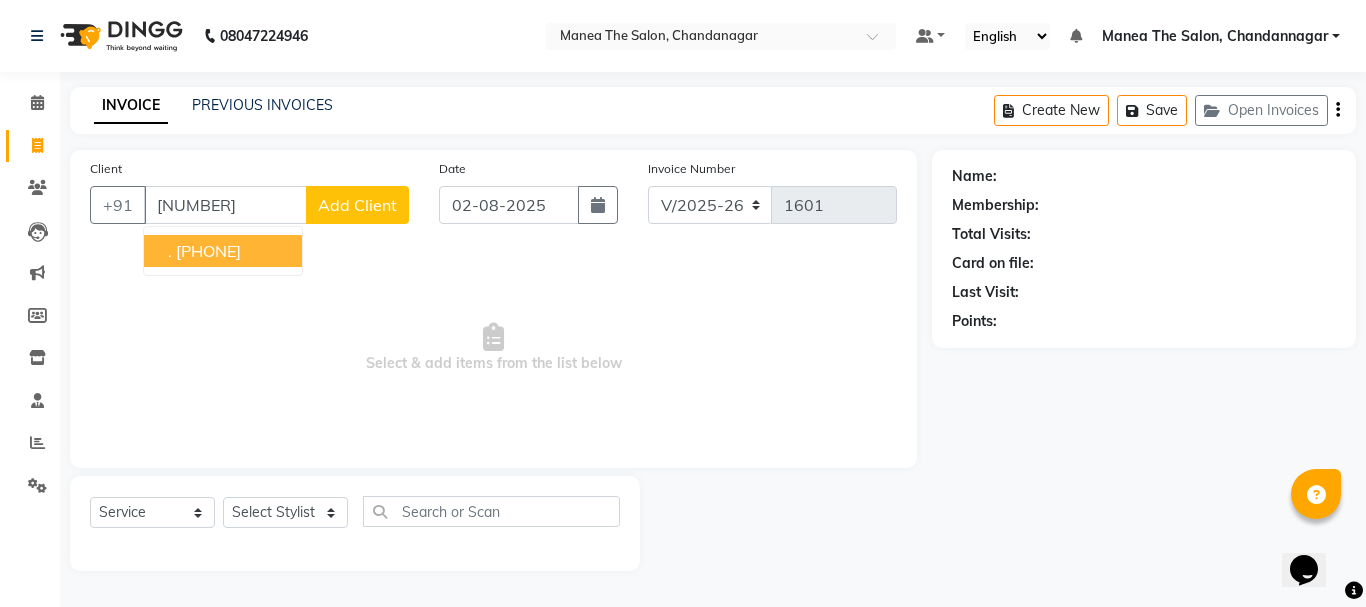 click on "[PHONE]" at bounding box center [208, 251] 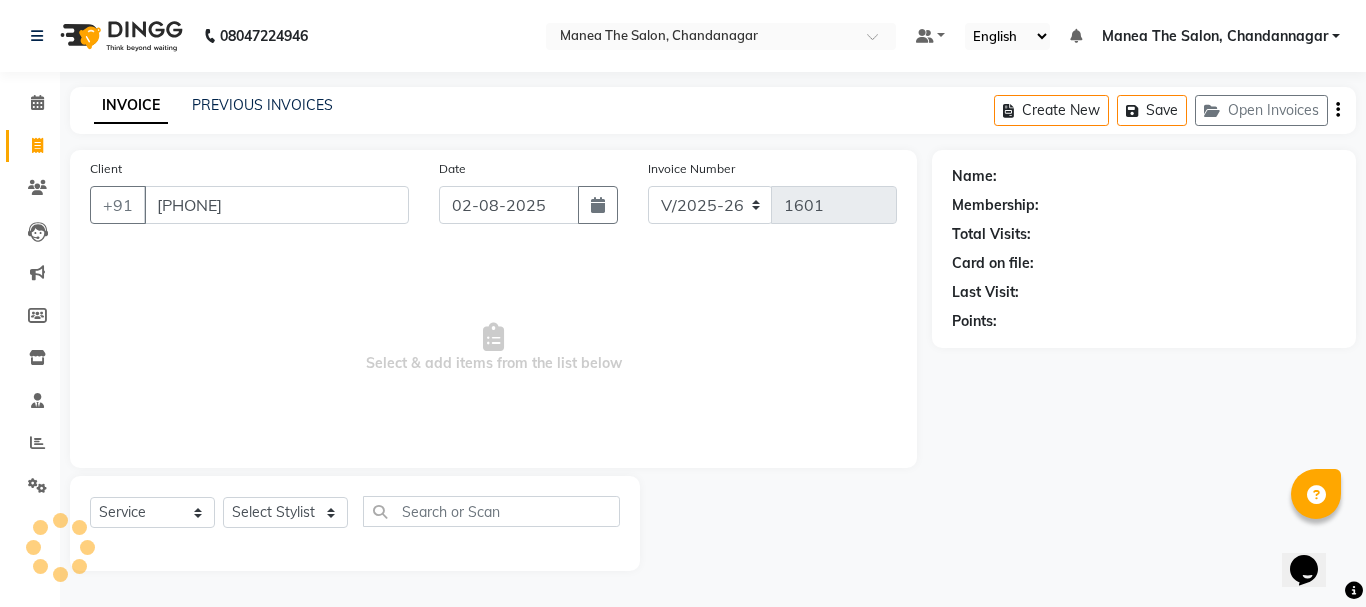 type on "[PHONE]" 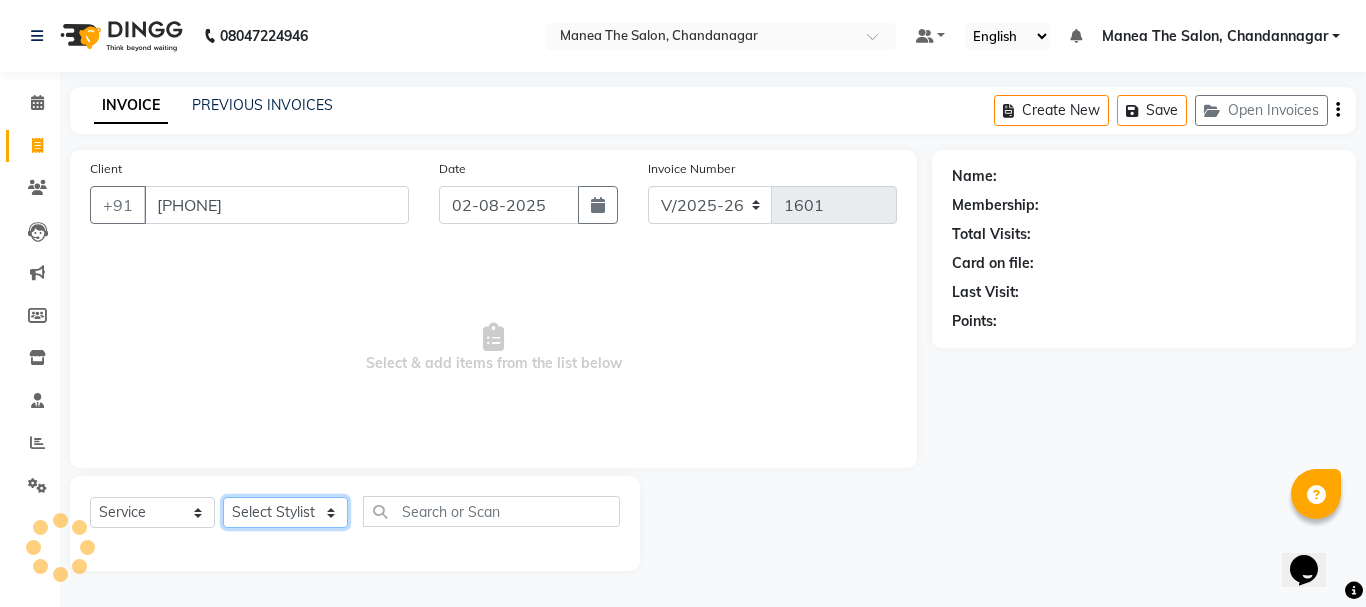 click on "Select Stylist [FIRST] [LAST] [FIRST] [FIRST] [FIRST] [FIRST] [FIRST]" 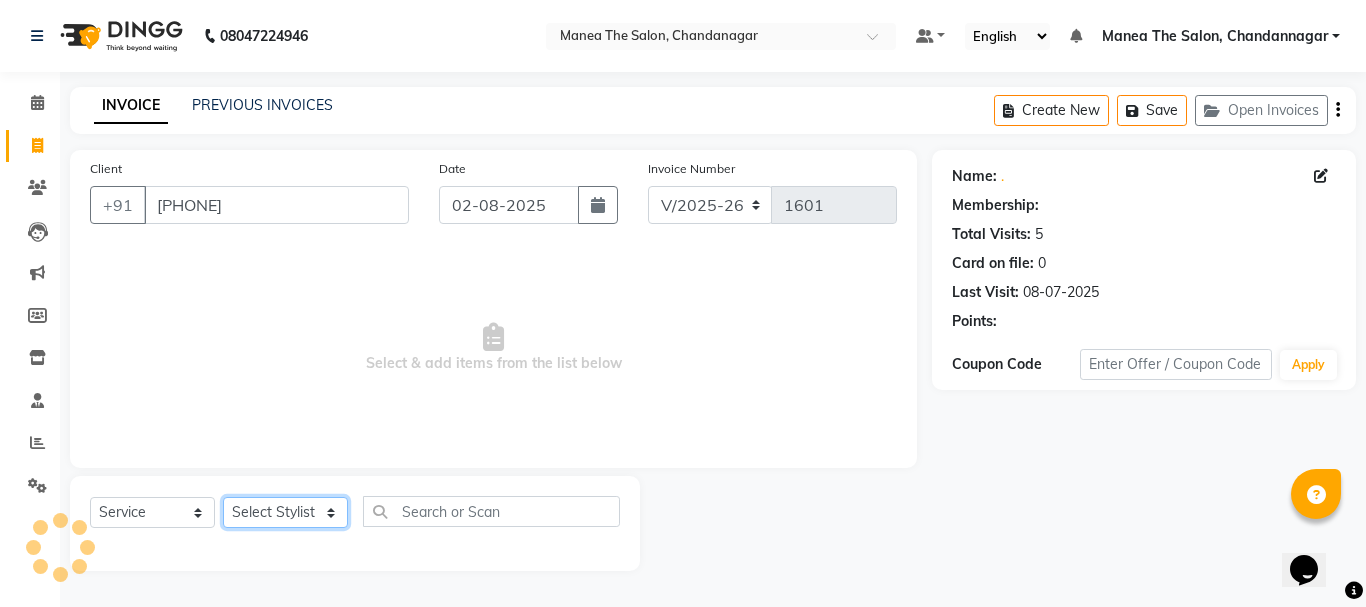 select on "[NUMBER]" 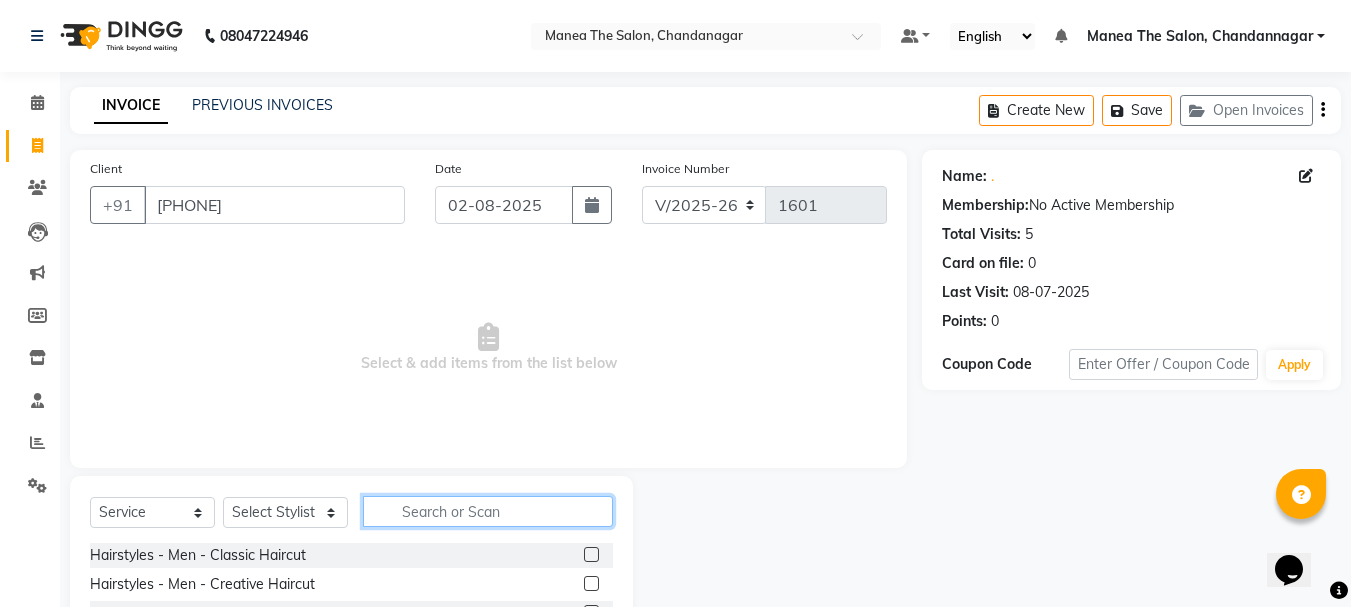 click 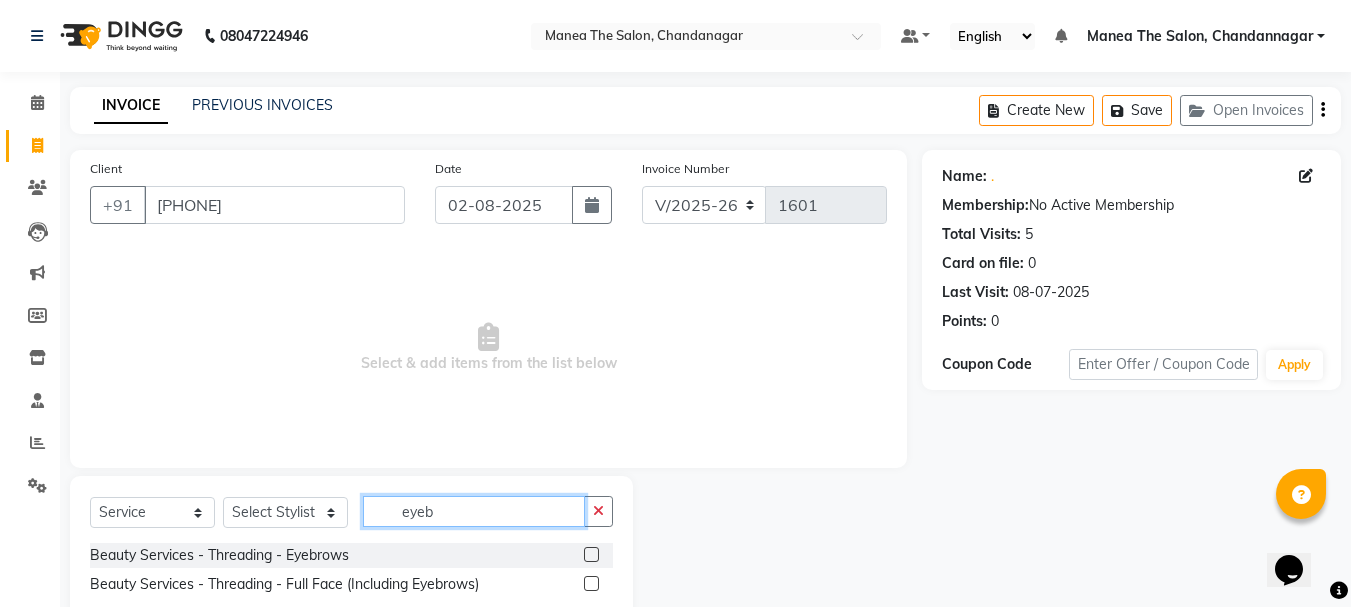 type on "eyeb" 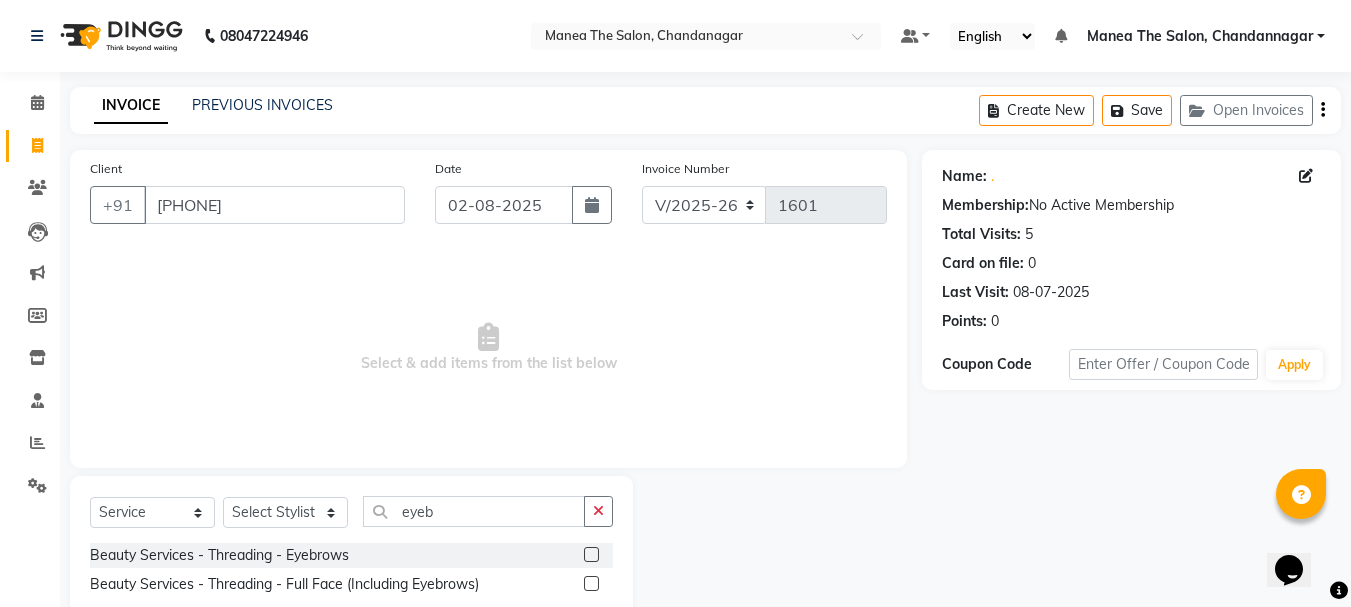 click 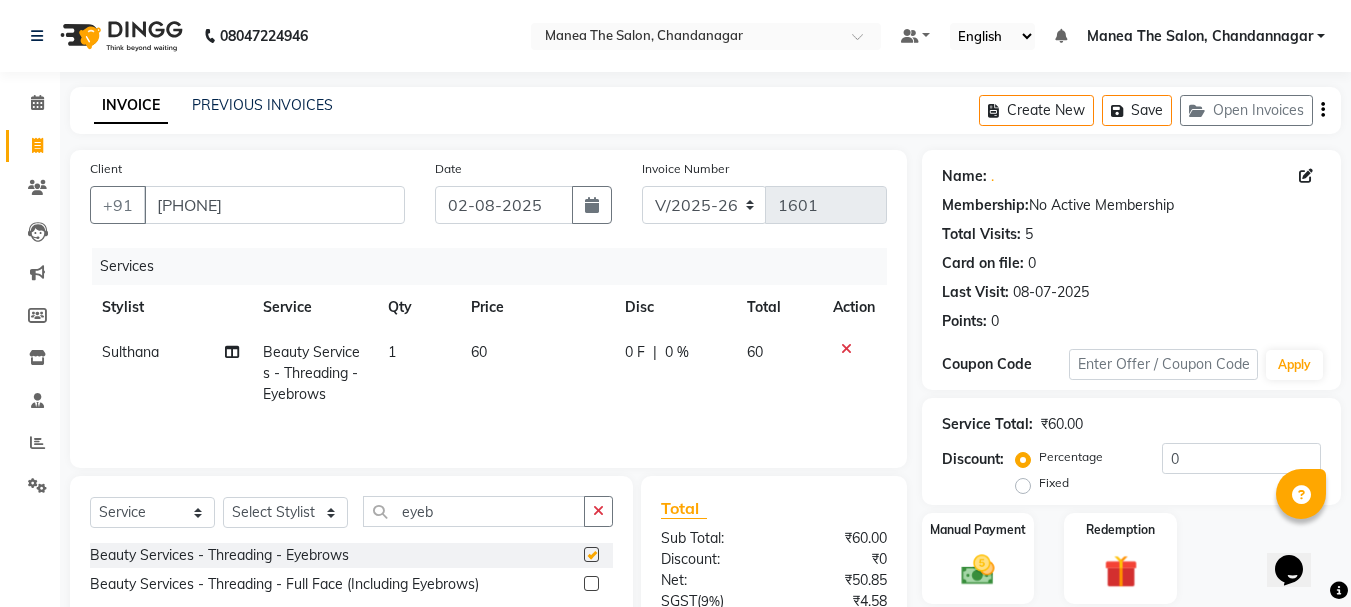 checkbox on "false" 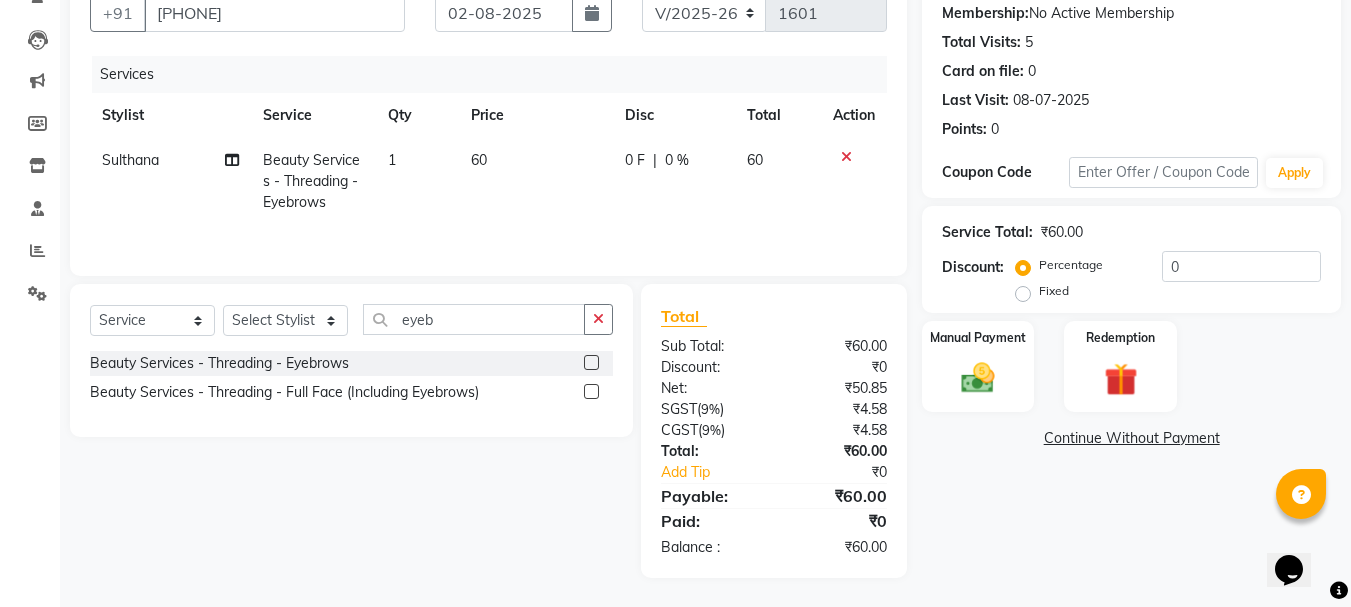 scroll, scrollTop: 193, scrollLeft: 0, axis: vertical 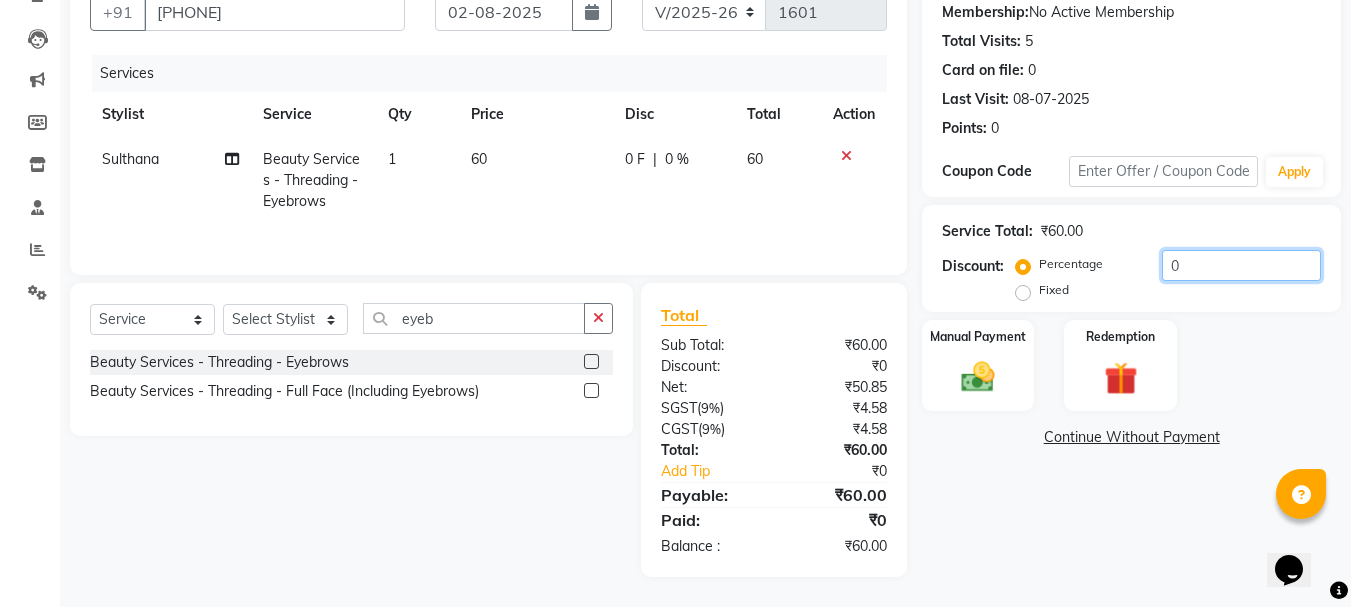 click on "0" 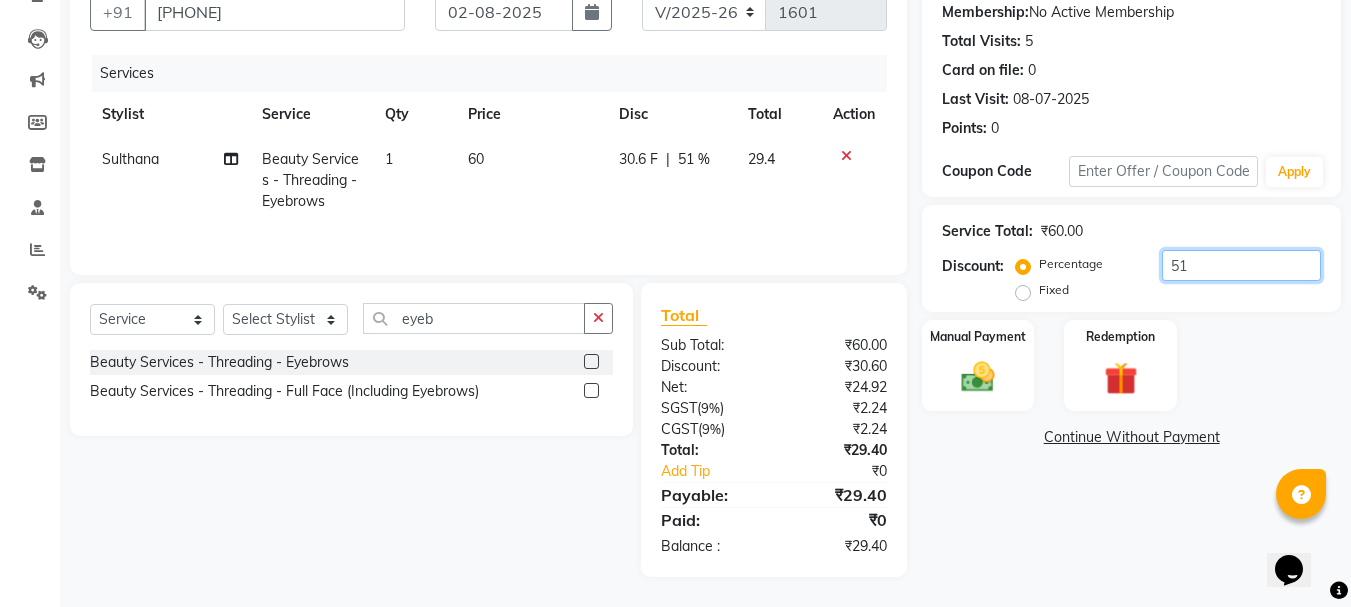 type on "5" 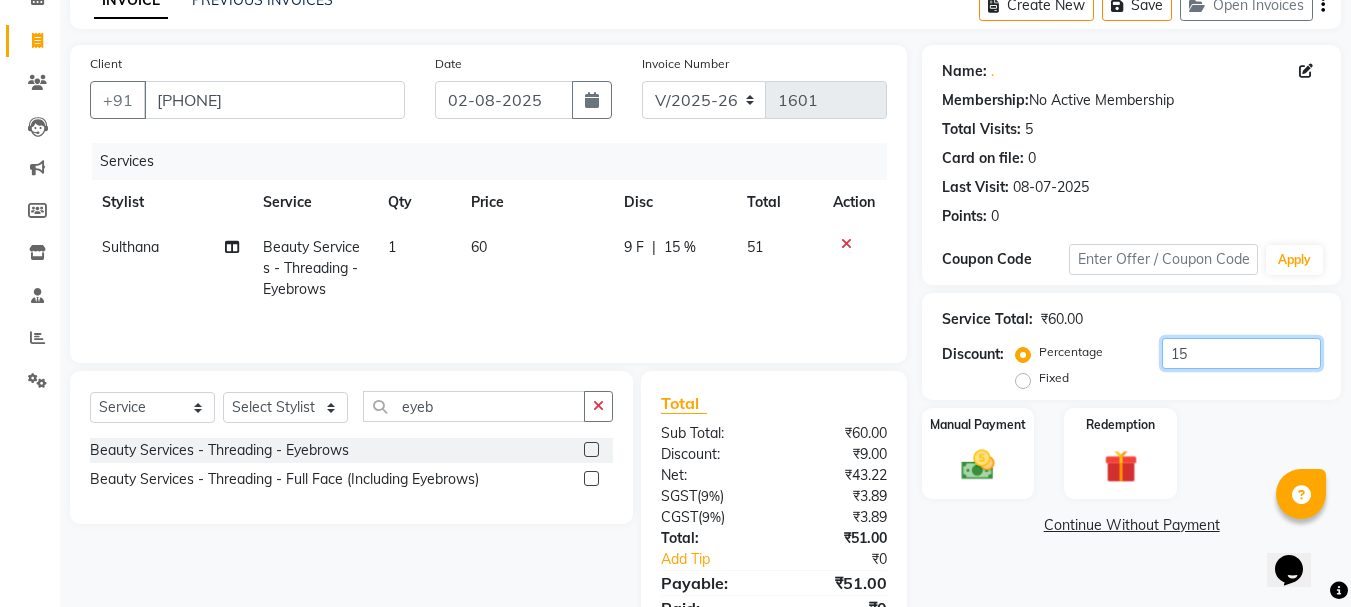 scroll, scrollTop: 193, scrollLeft: 0, axis: vertical 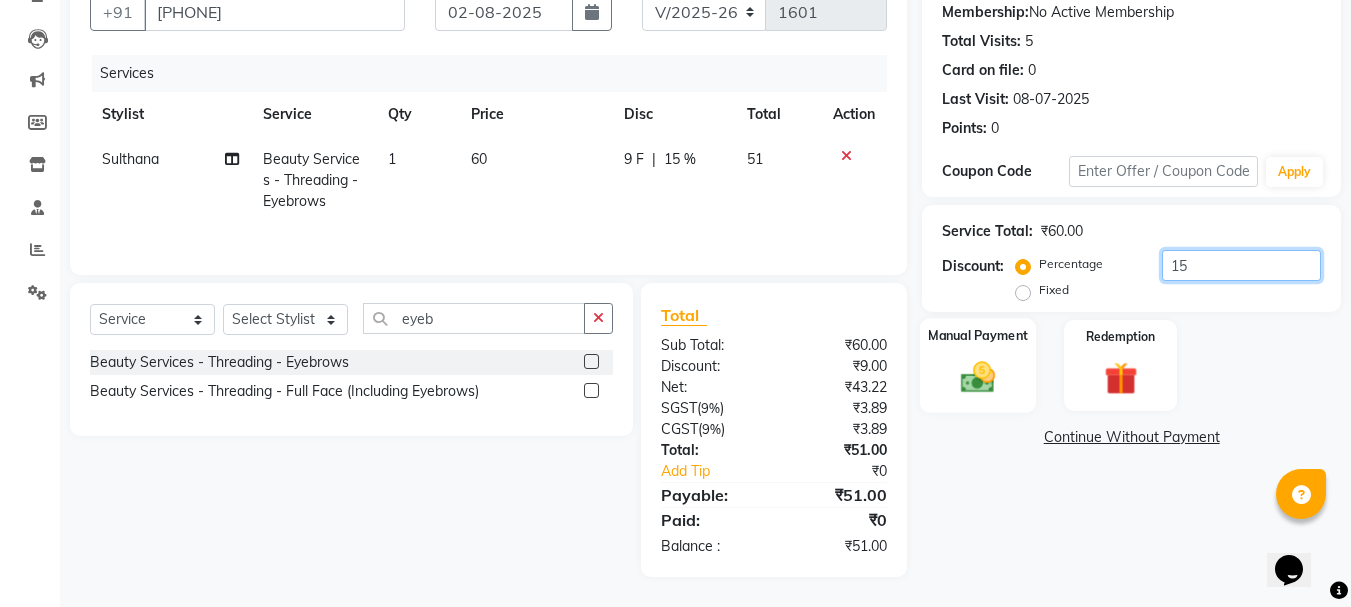 type on "15" 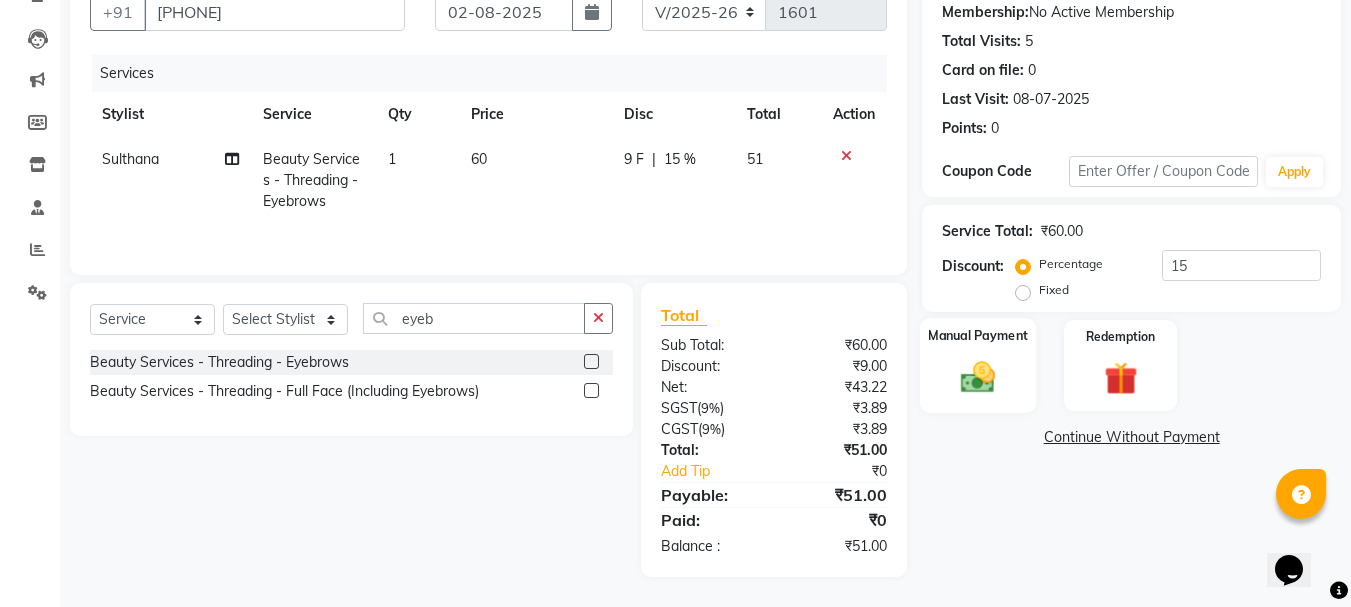 drag, startPoint x: 990, startPoint y: 392, endPoint x: 991, endPoint y: 413, distance: 21.023796 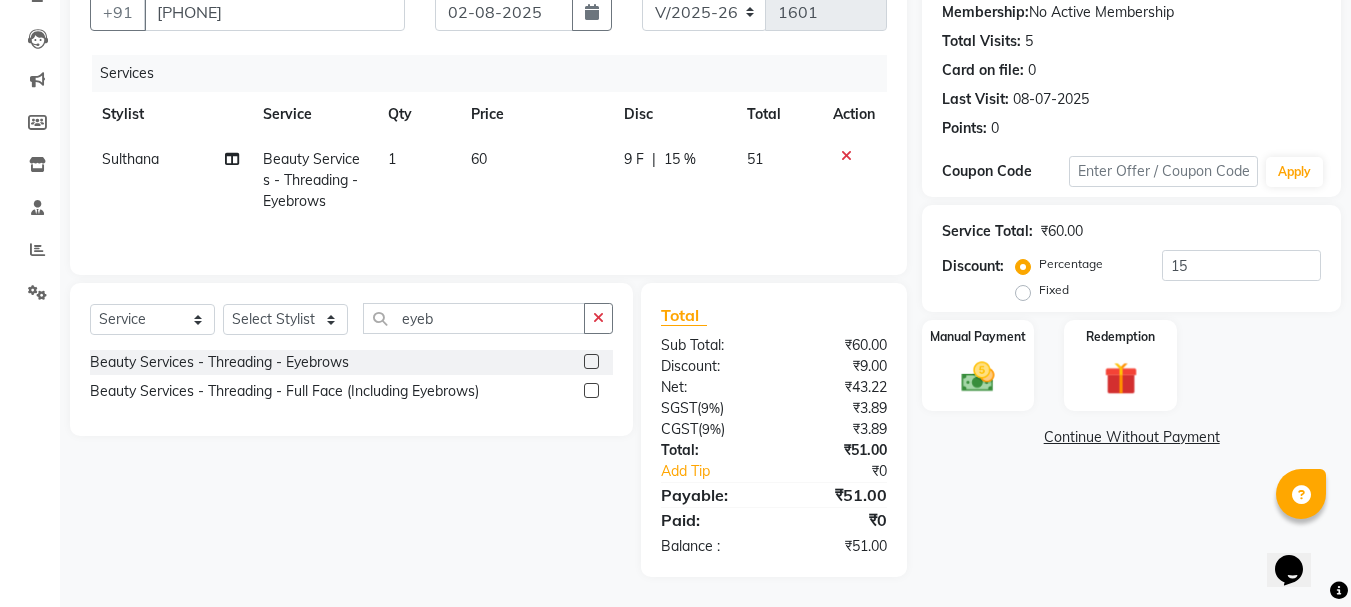 click 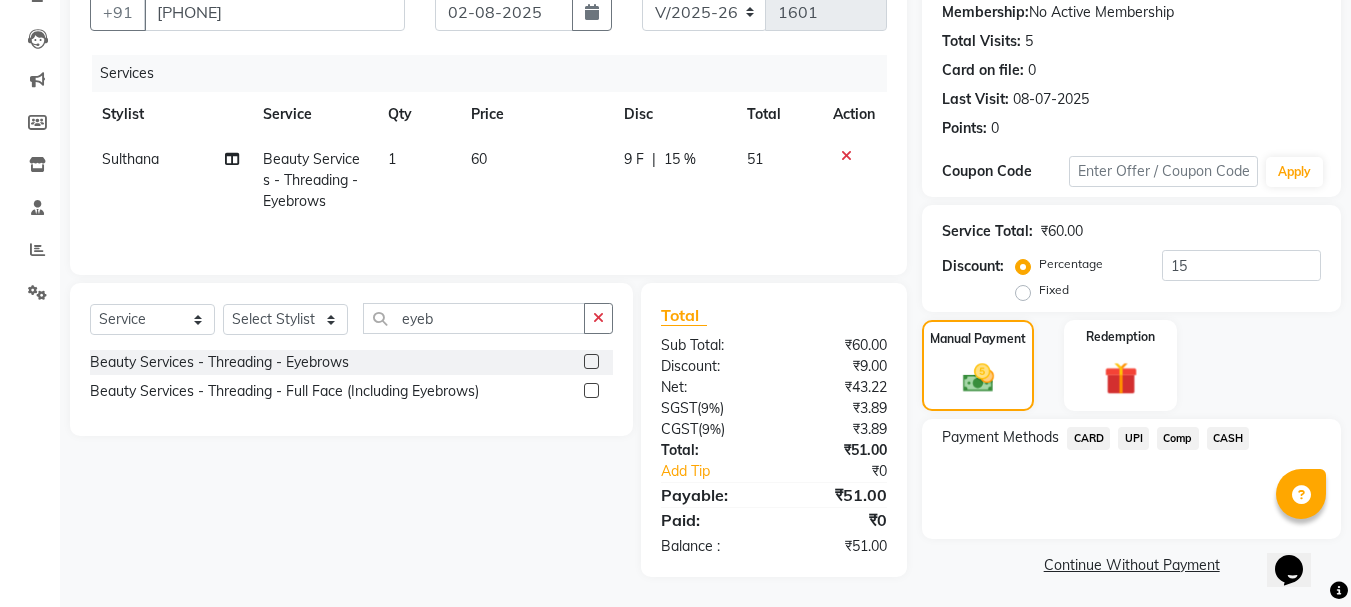 click on "UPI" 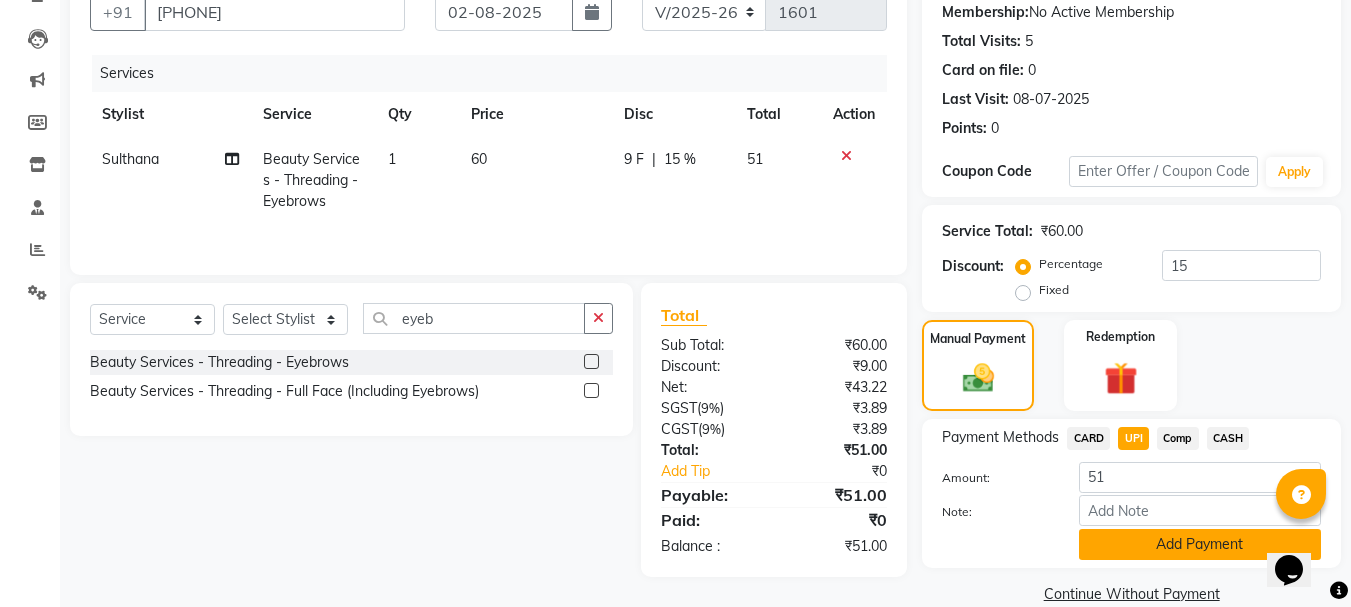 click on "Add Payment" 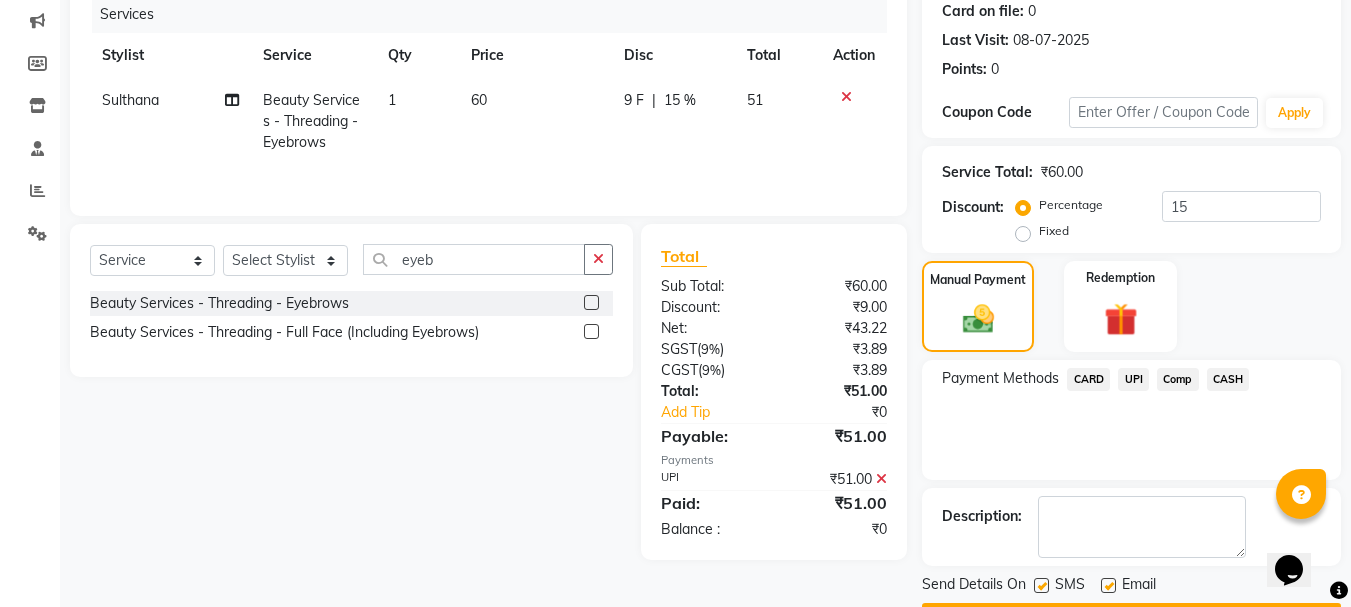 scroll, scrollTop: 309, scrollLeft: 0, axis: vertical 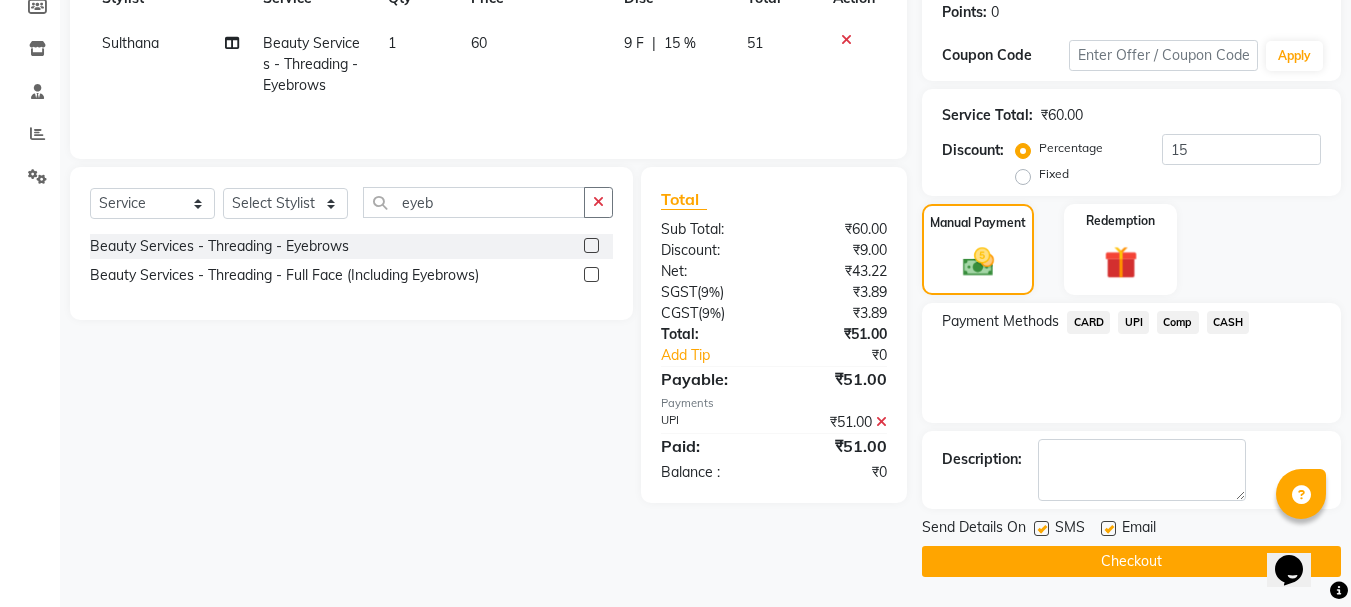 click on "Checkout" 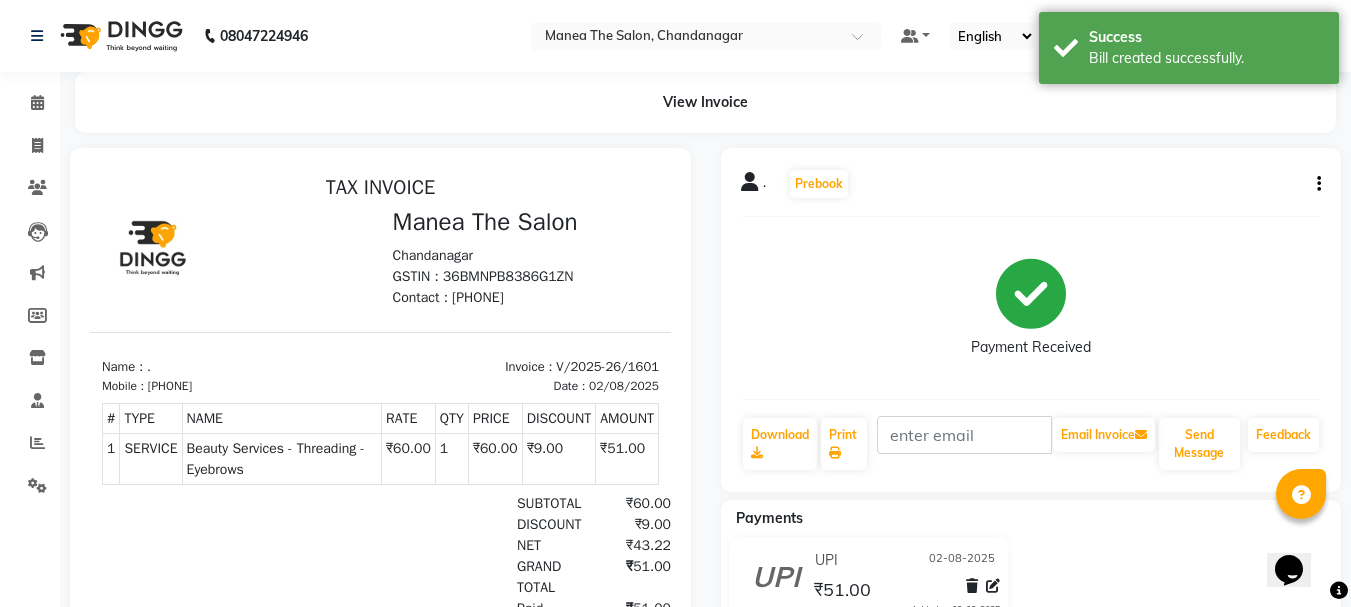 scroll, scrollTop: 0, scrollLeft: 0, axis: both 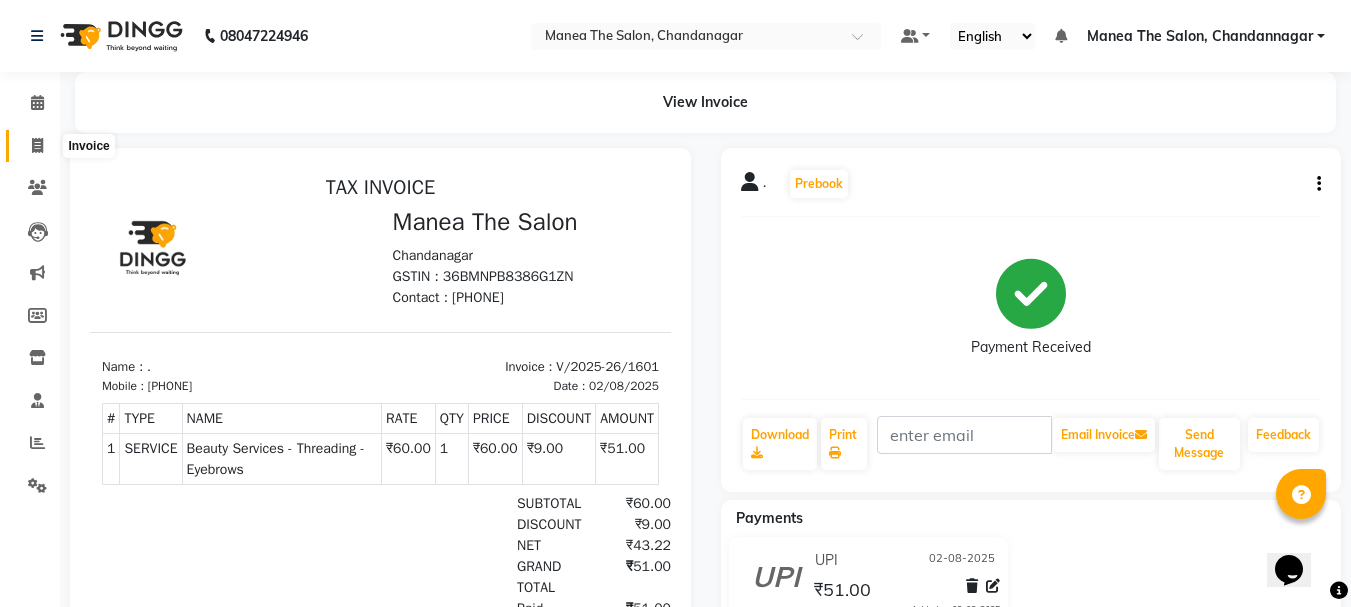 click 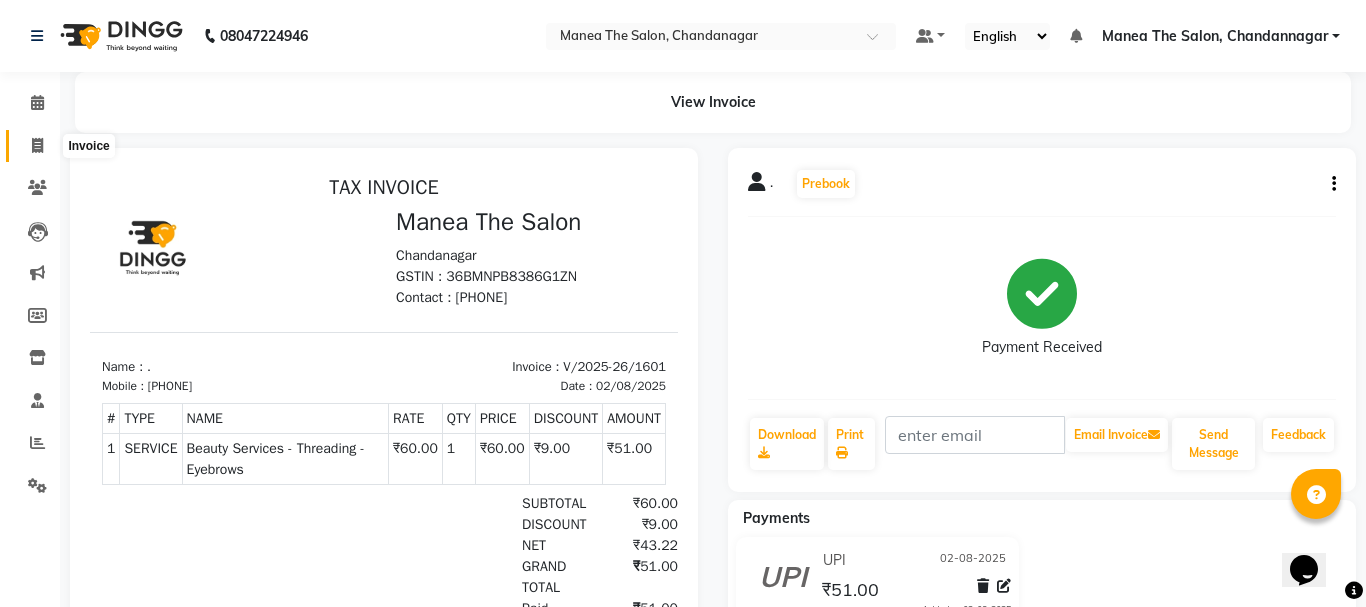 select on "service" 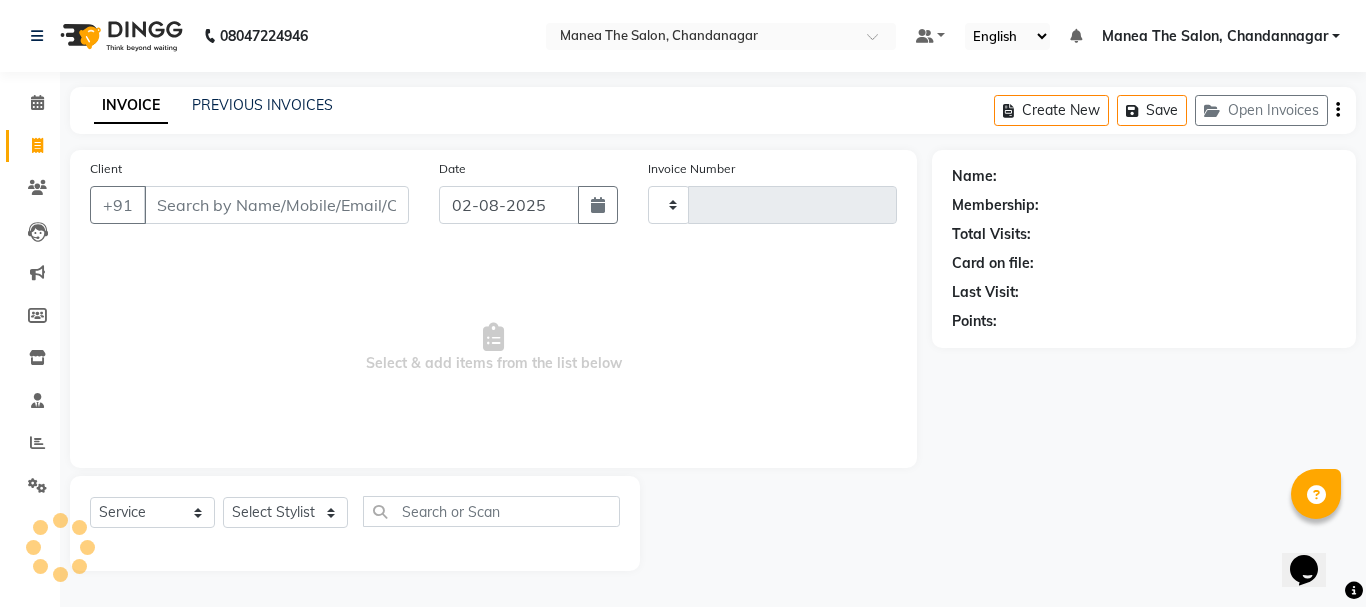type on "1602" 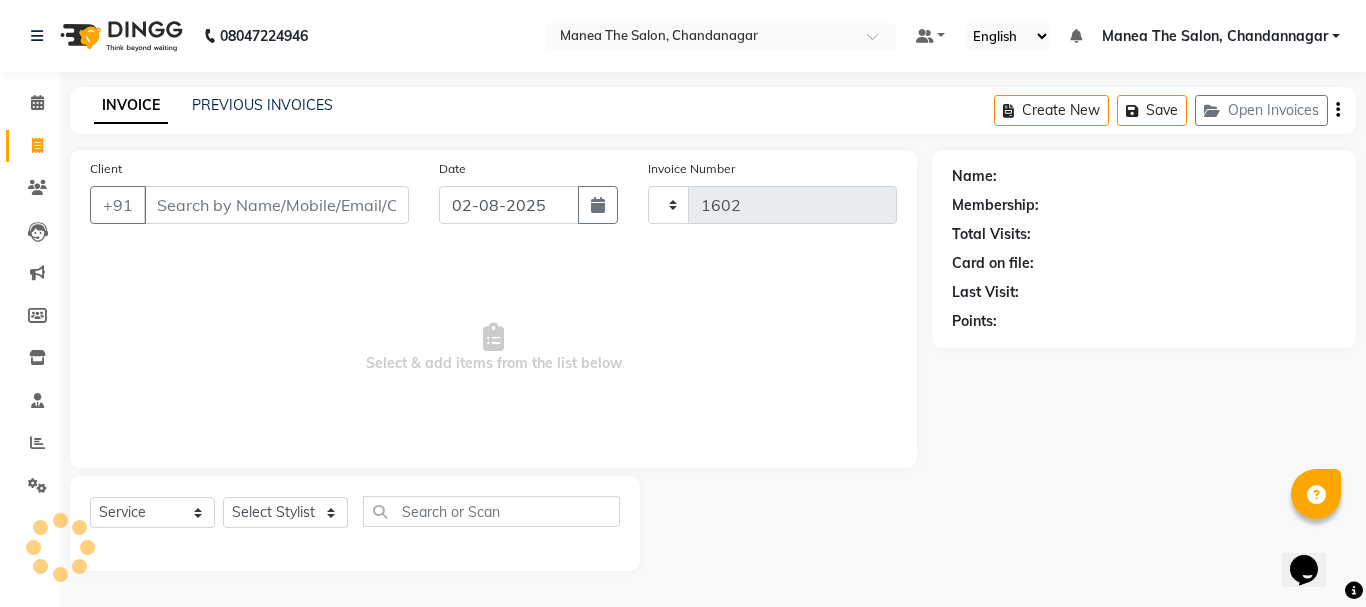 select on "7351" 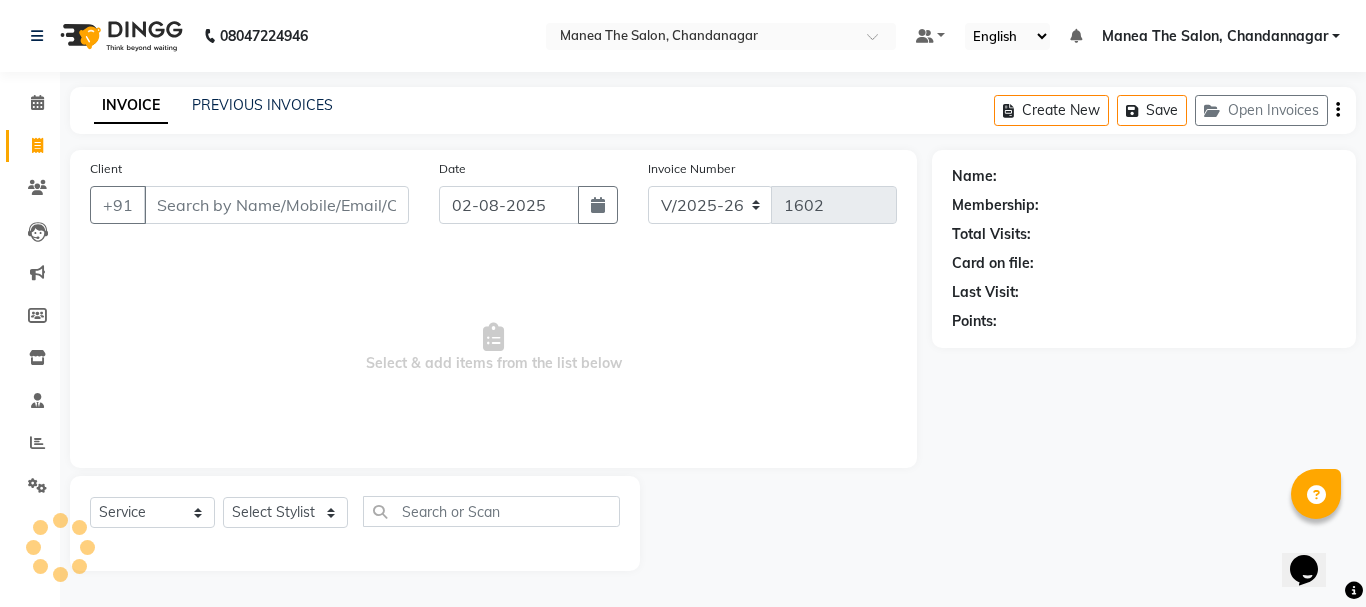 click on "Client" at bounding box center [276, 205] 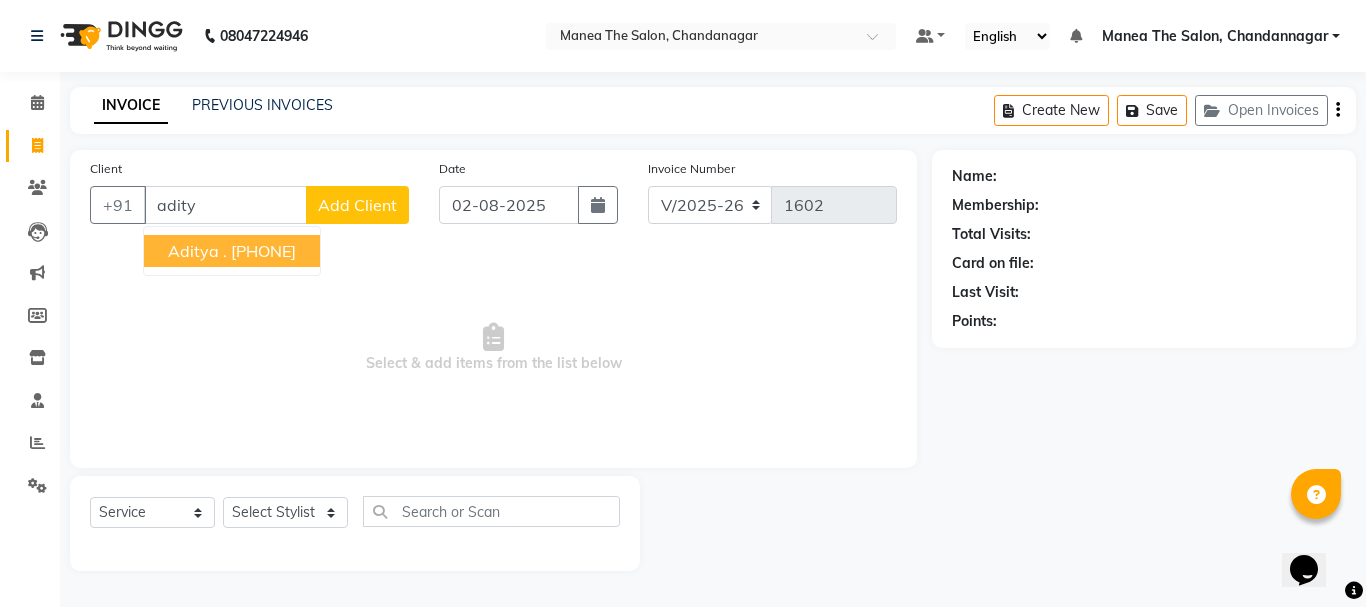 click on "[PHONE]" at bounding box center (263, 251) 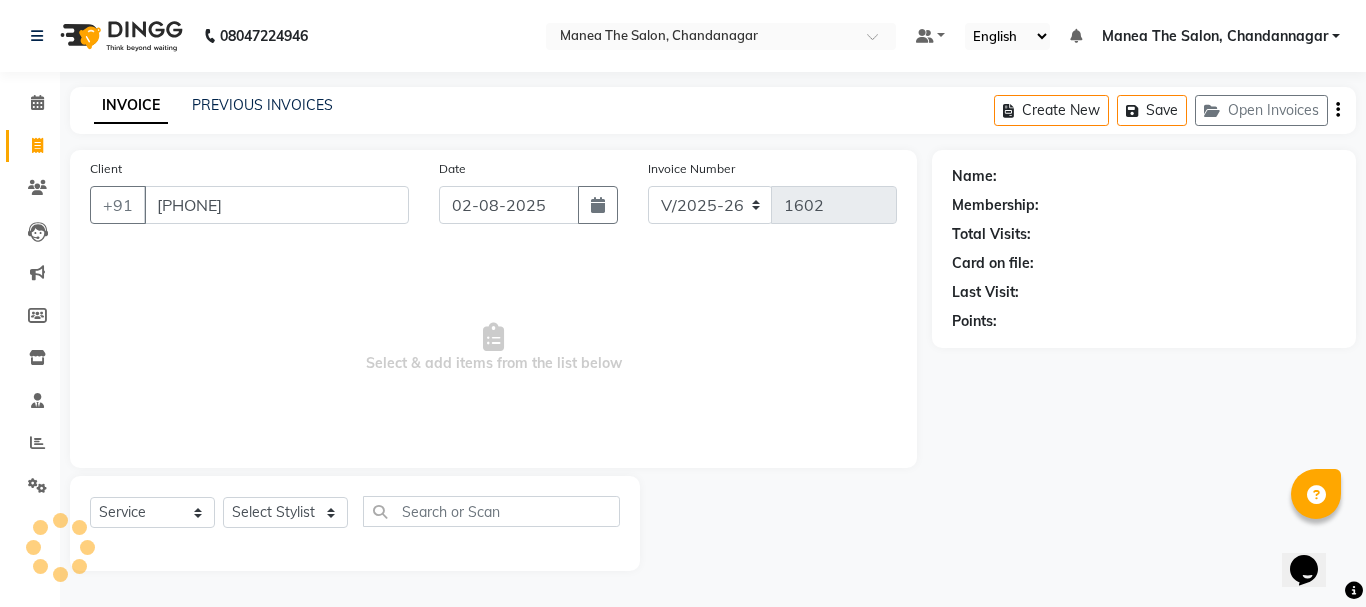 type on "[PHONE]" 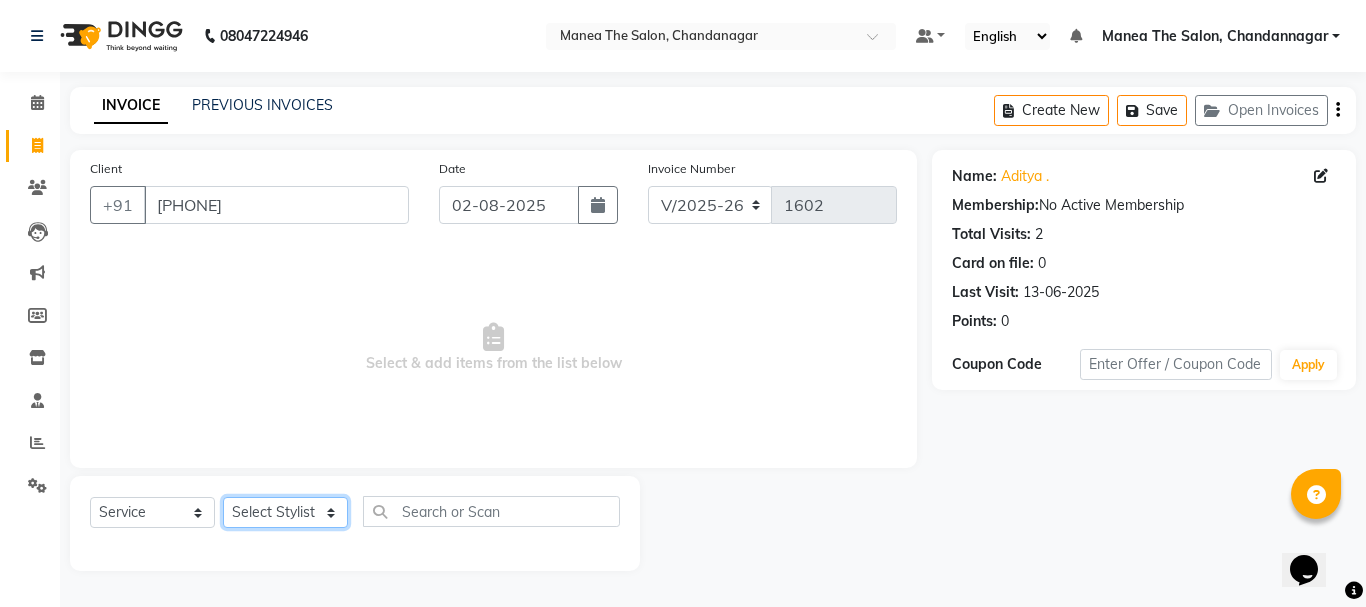 click on "Select Stylist [FIRST] [LAST] [FIRST] [FIRST] [FIRST] [FIRST] [FIRST]" 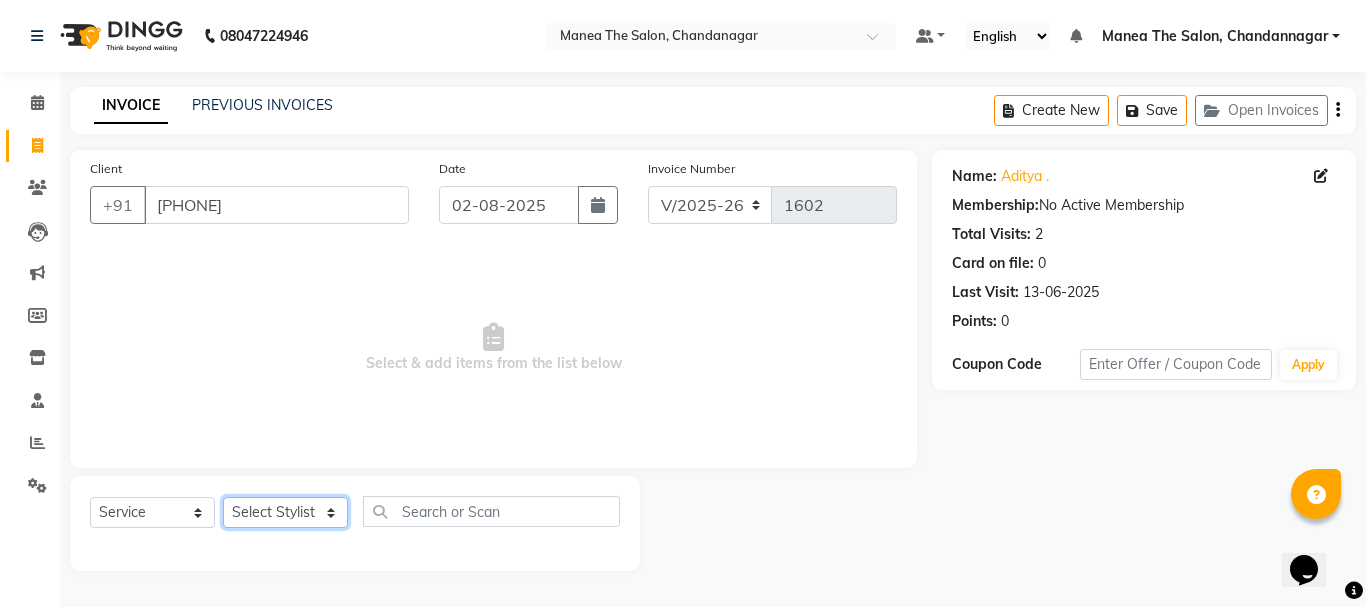 select on "[NUMBER]" 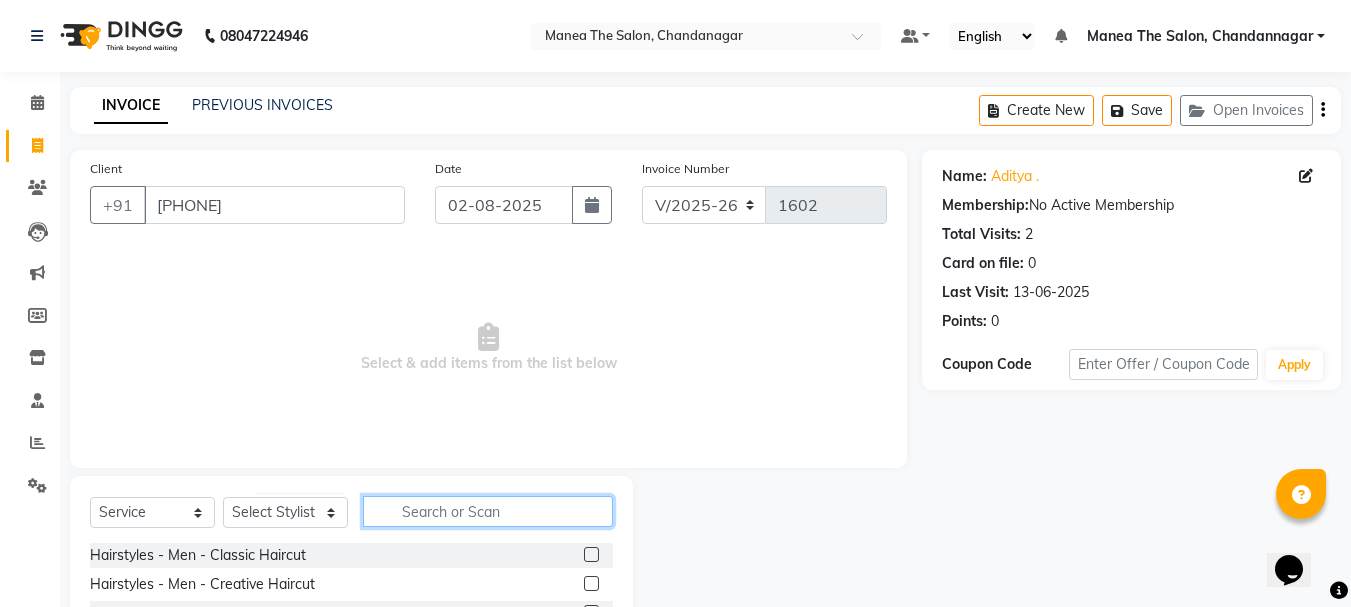 click 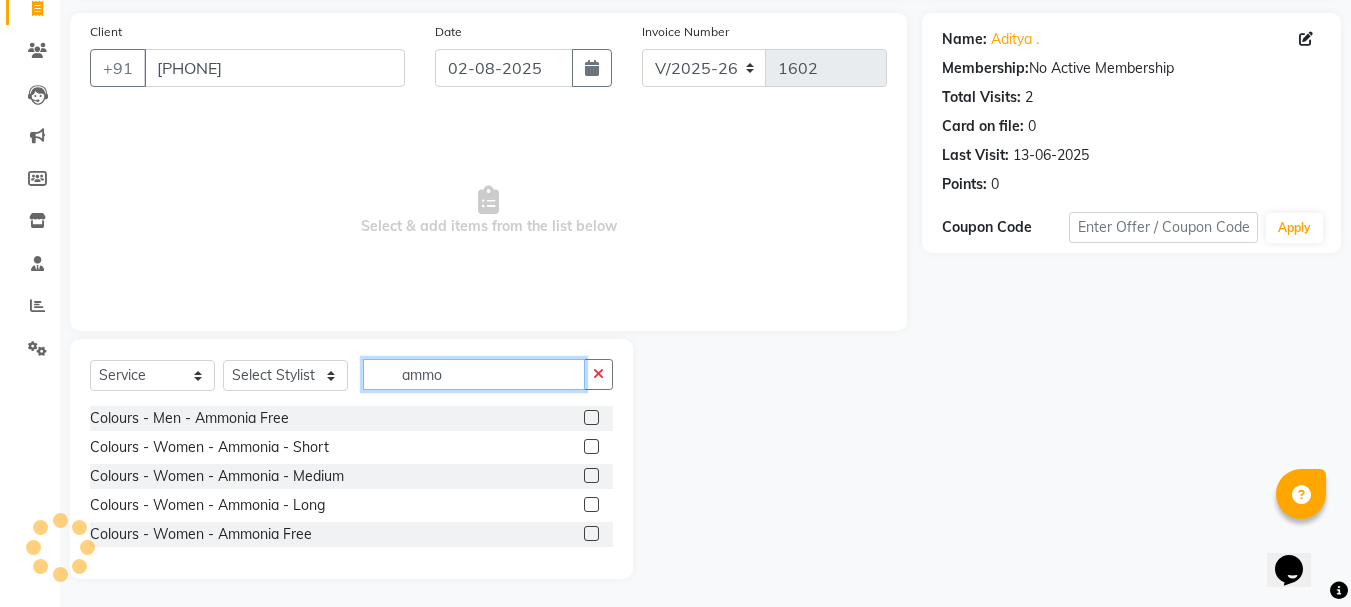 scroll, scrollTop: 139, scrollLeft: 0, axis: vertical 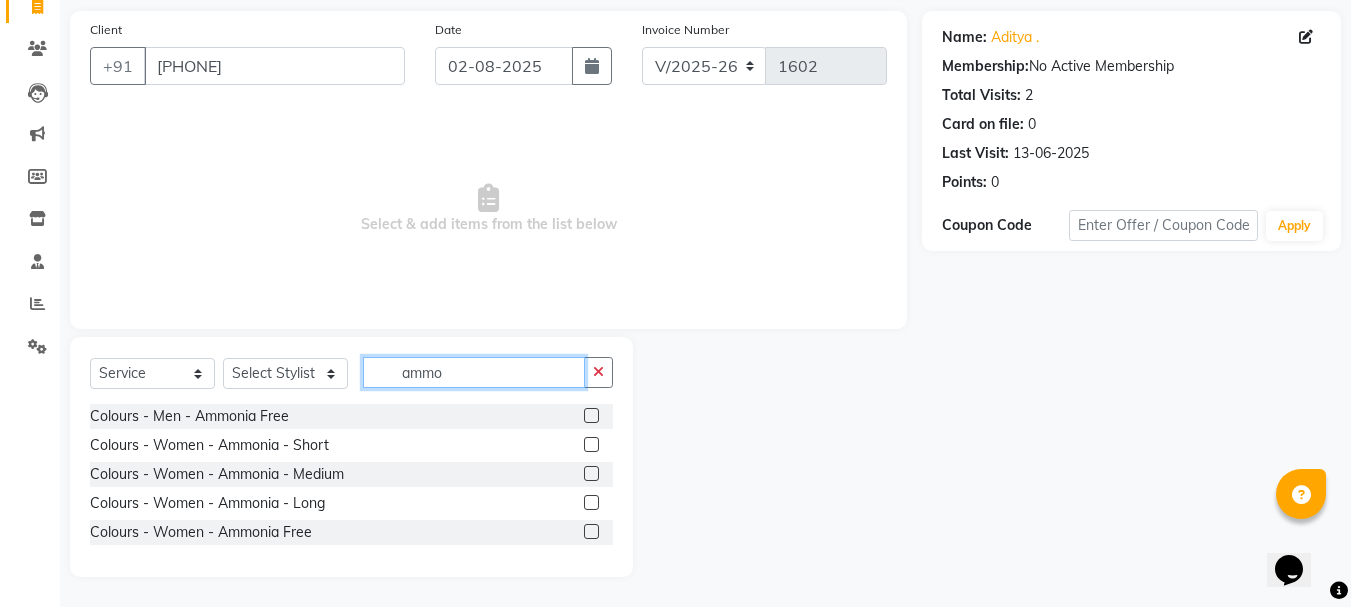 type on "ammo" 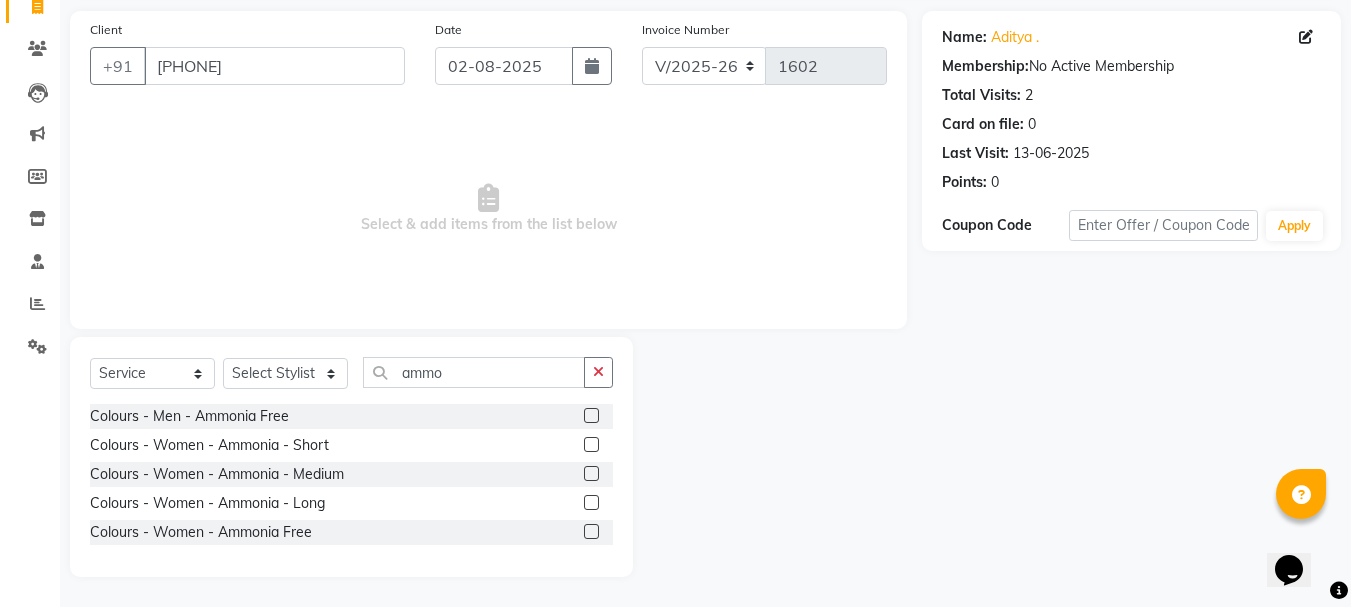 click 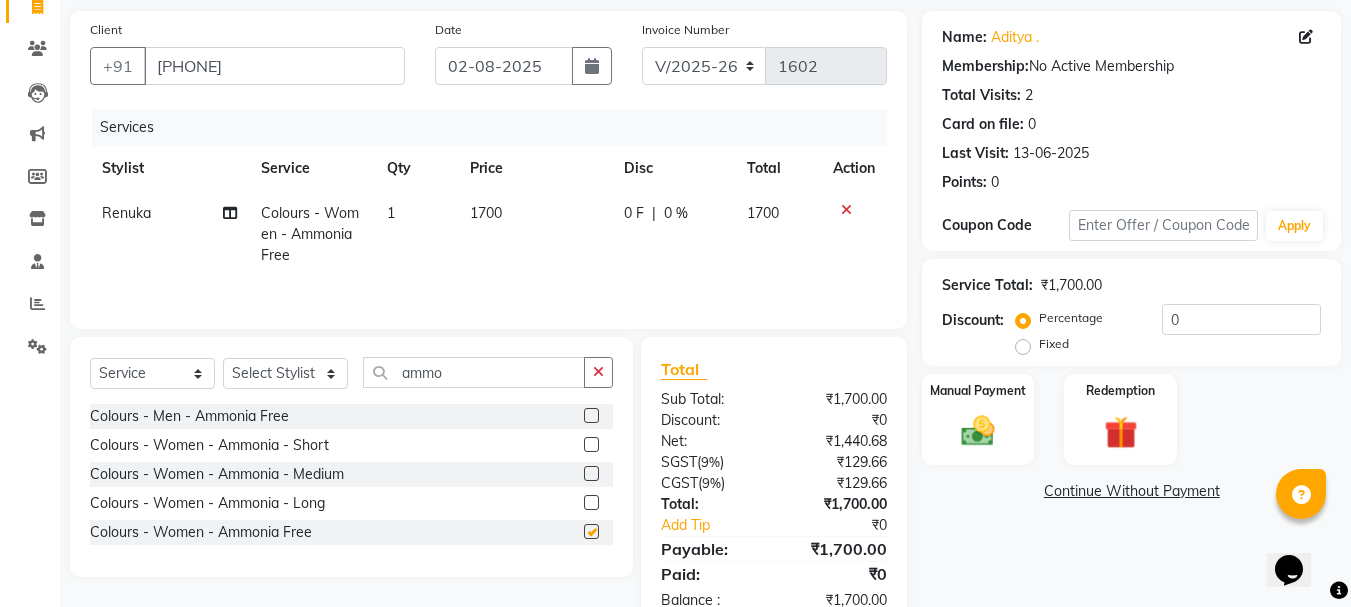 checkbox on "false" 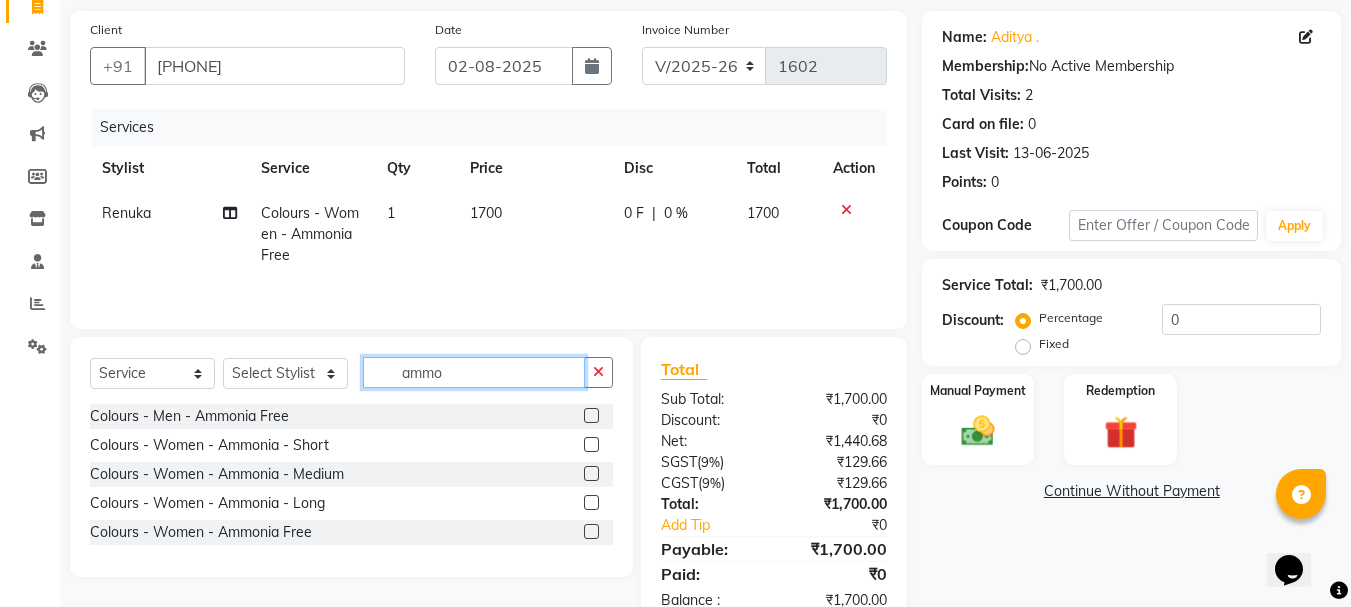 click on "ammo" 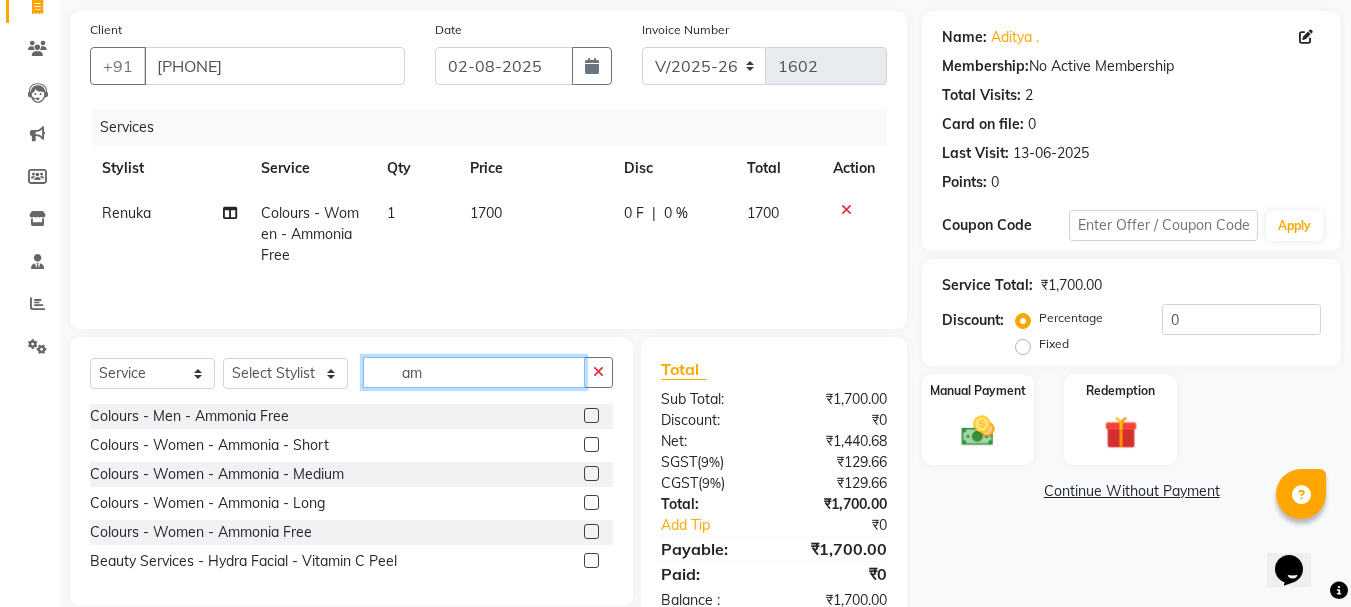 type on "a" 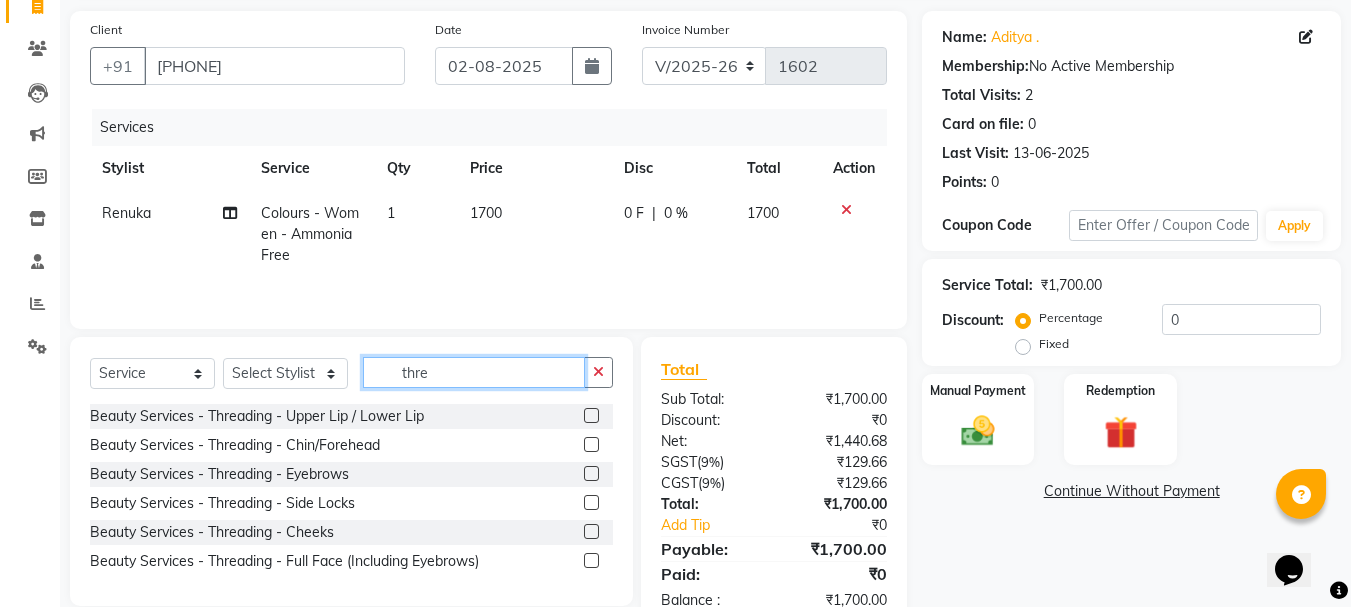 type on "thre" 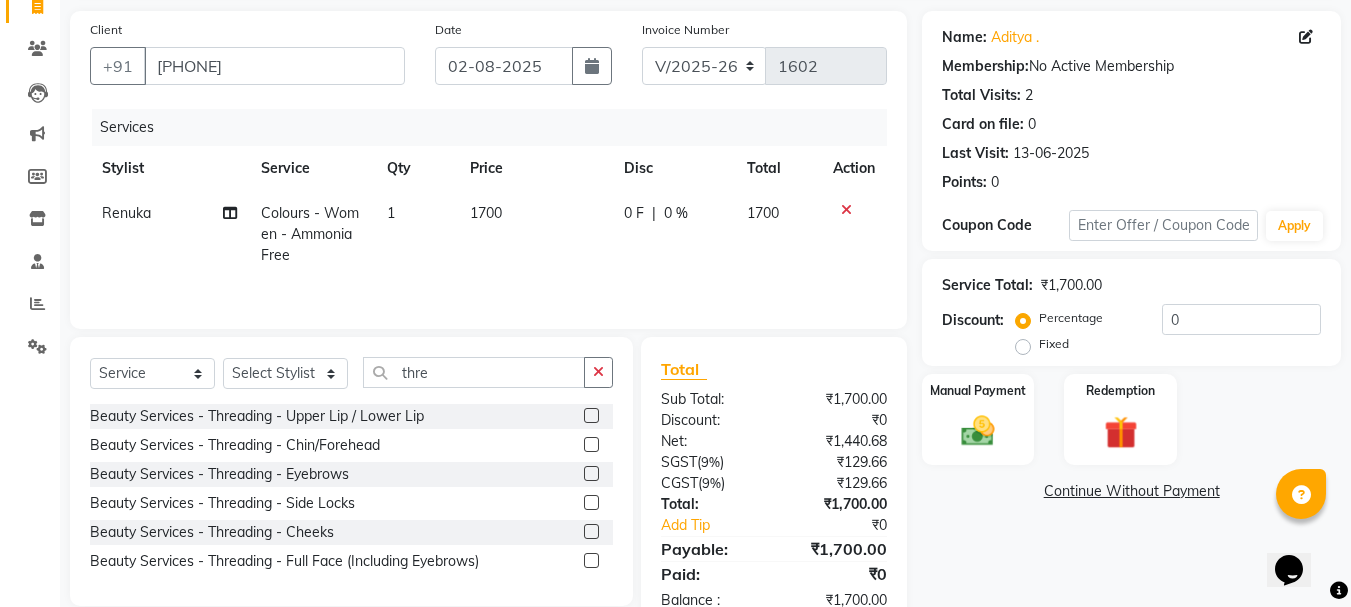 click 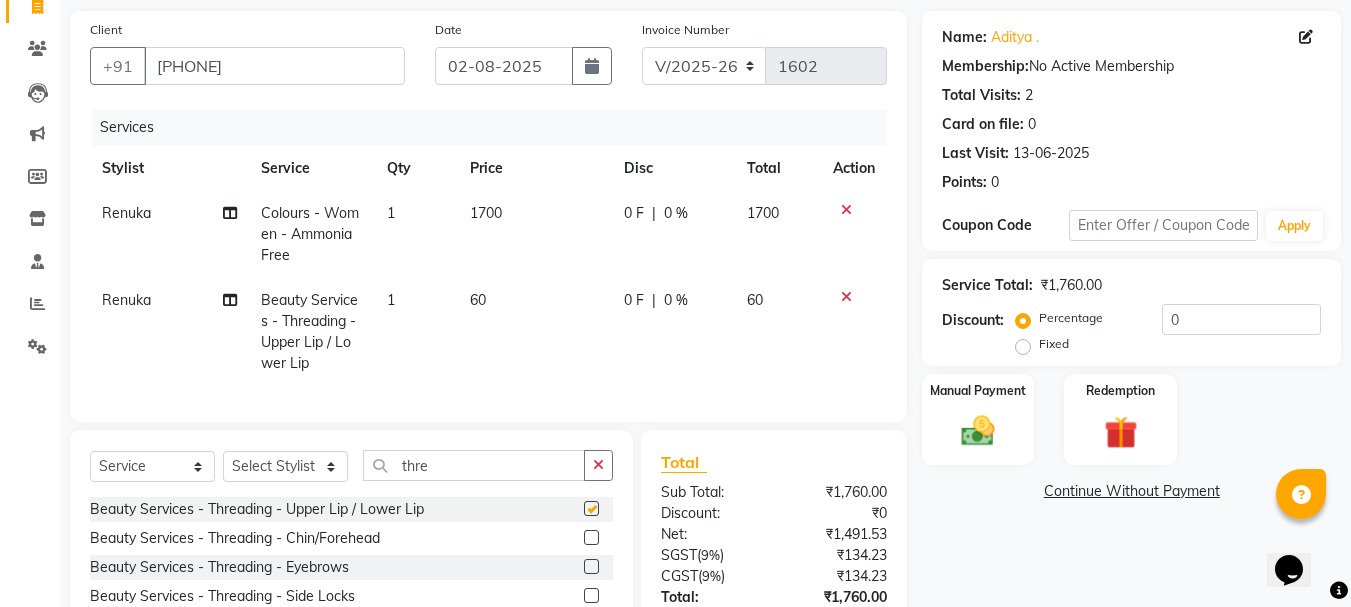 checkbox on "false" 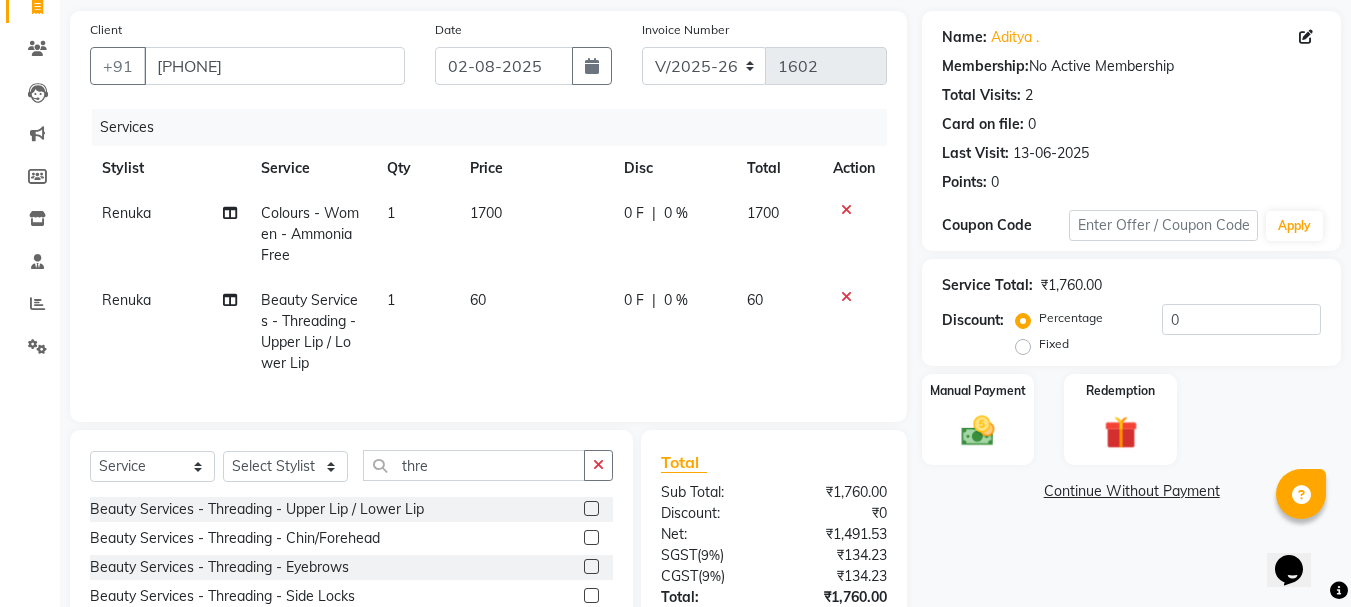 click 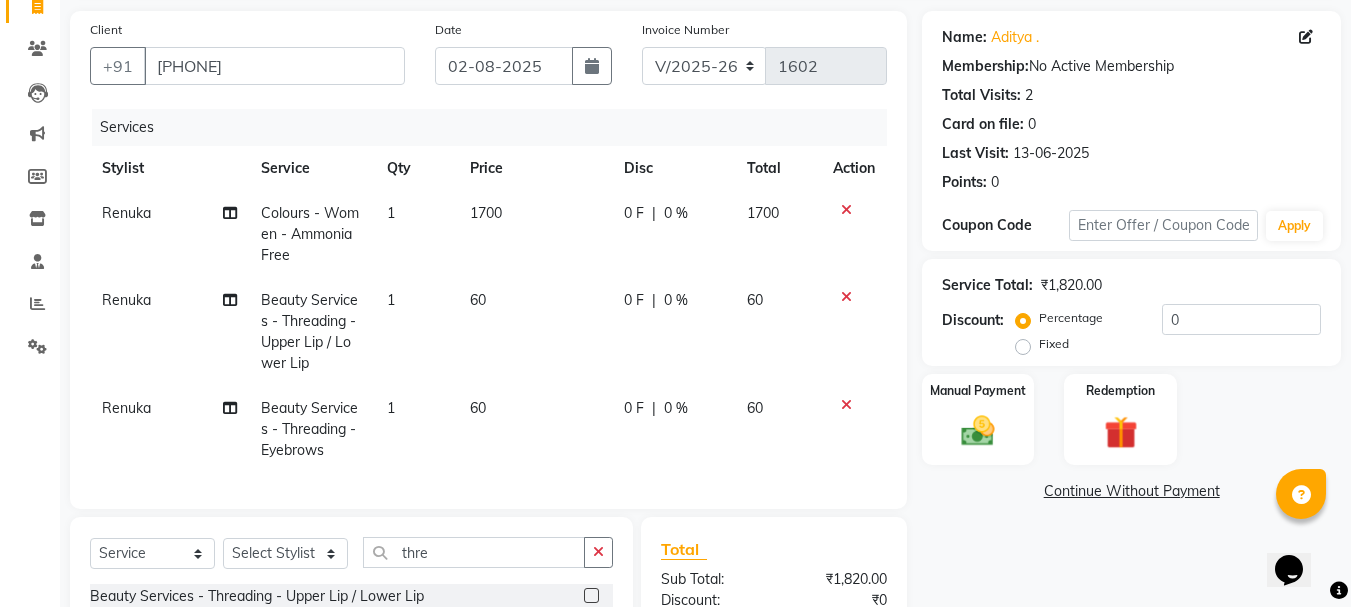 checkbox on "false" 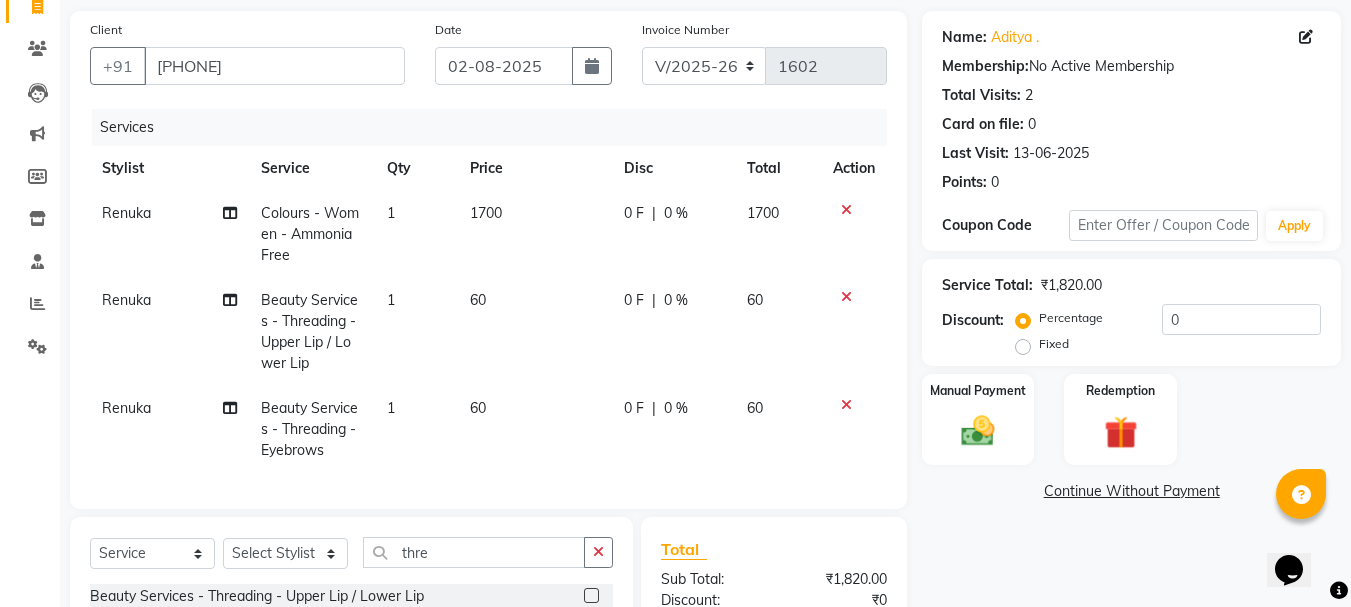 drag, startPoint x: 1153, startPoint y: 310, endPoint x: 1163, endPoint y: 315, distance: 11.18034 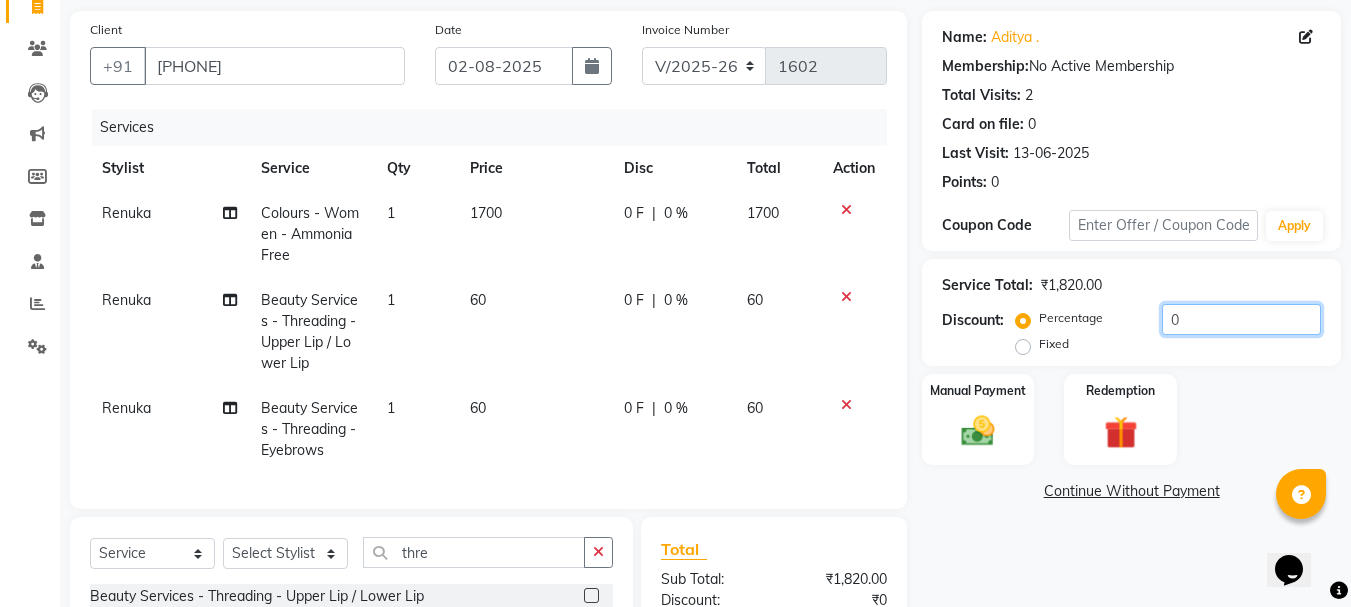 click on "0" 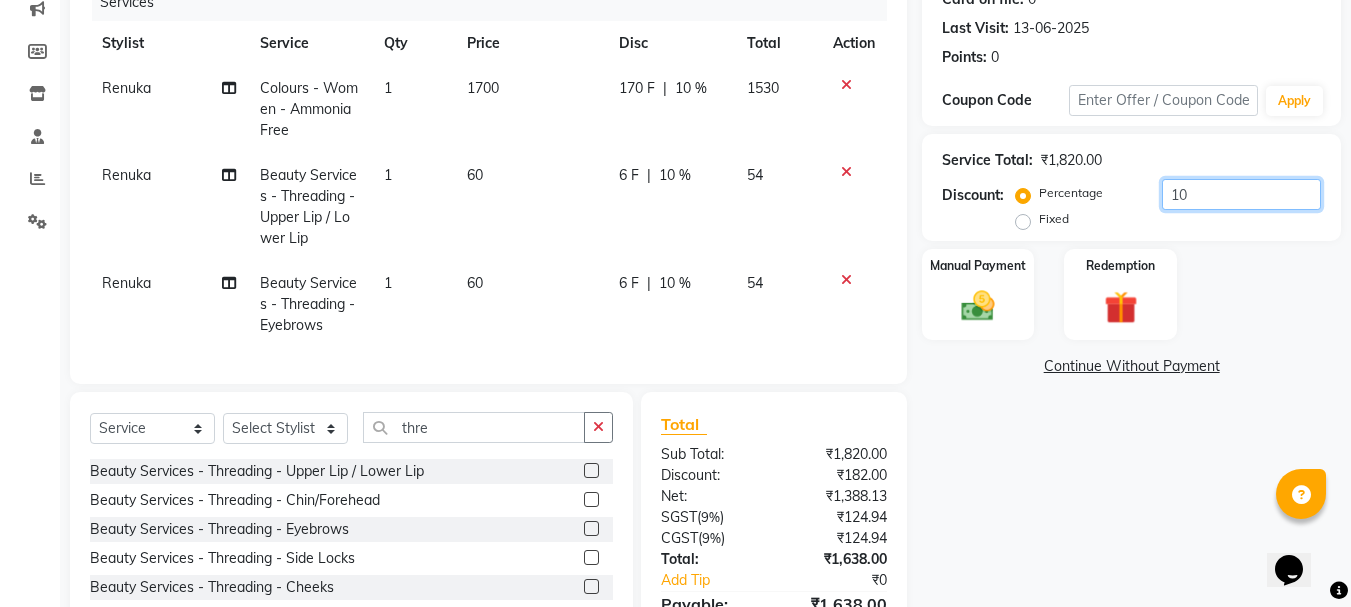 scroll, scrollTop: 388, scrollLeft: 0, axis: vertical 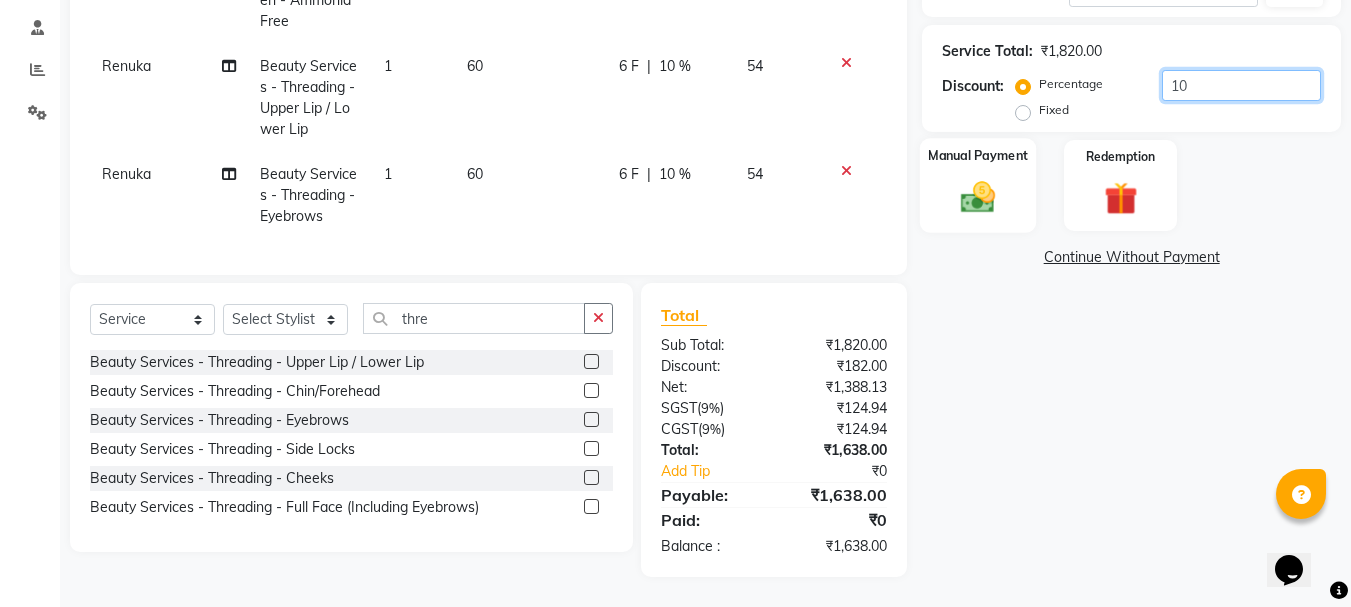 type on "10" 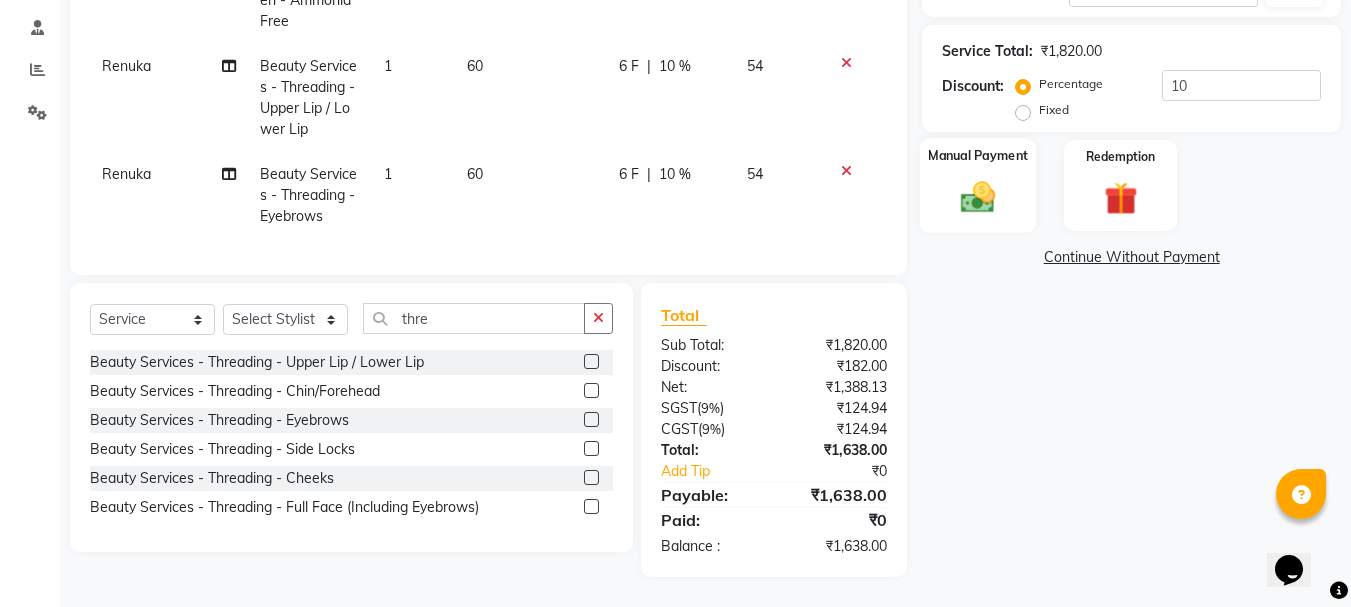 click 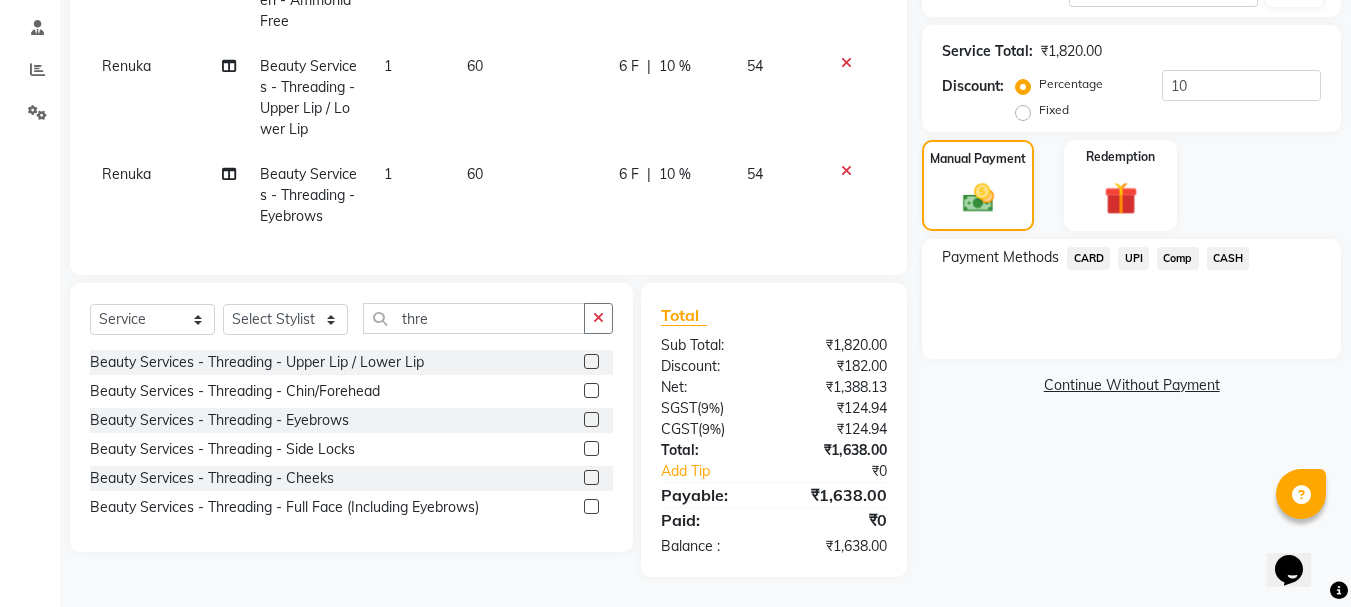 click on "UPI" 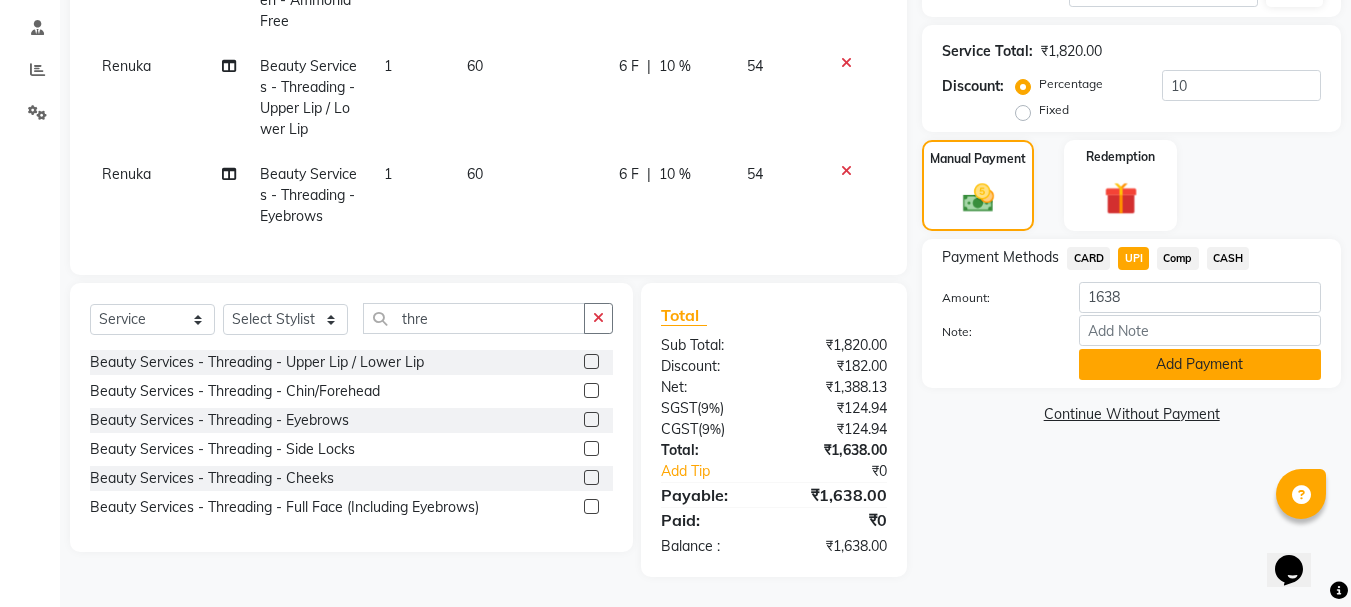 click on "Add Payment" 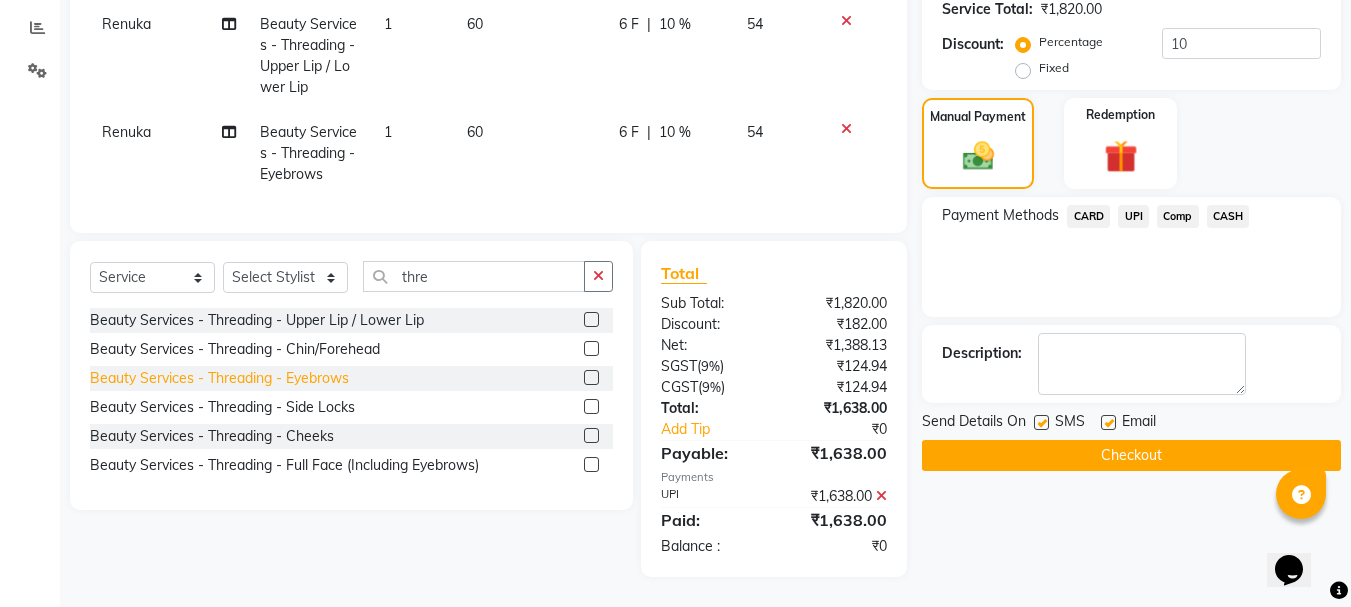 scroll, scrollTop: 430, scrollLeft: 0, axis: vertical 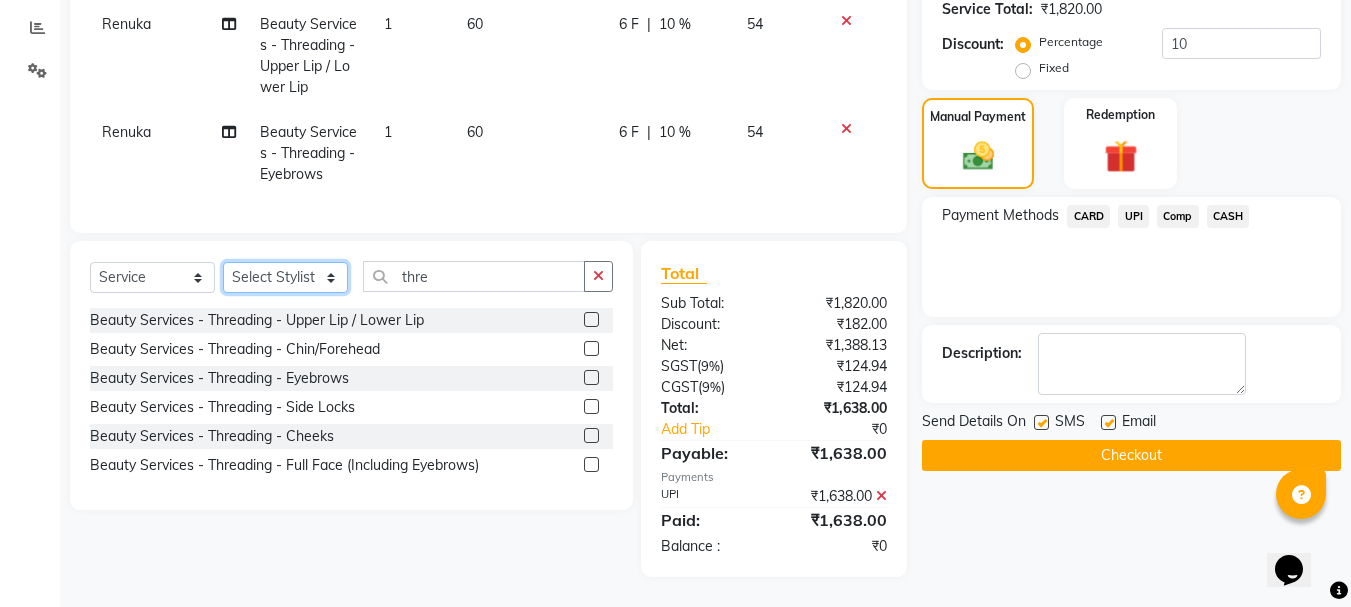 click on "Select Stylist [FIRST] [LAST] [FIRST] [FIRST] [FIRST] [FIRST] [FIRST]" 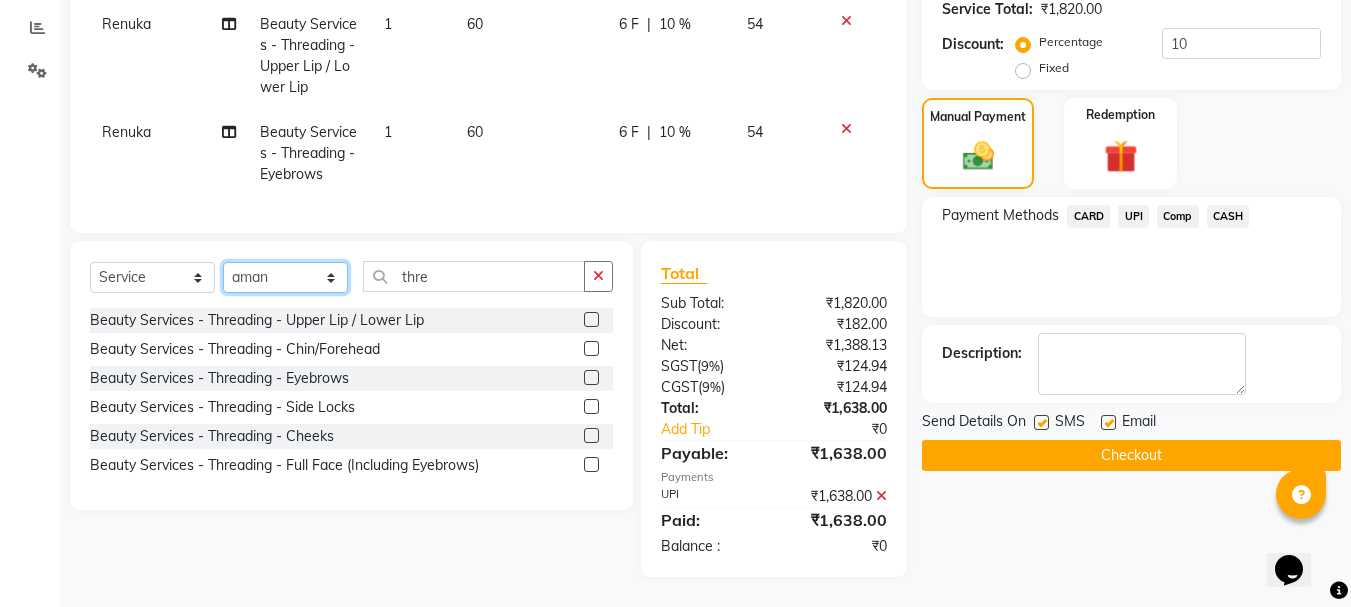 click on "Select Stylist [FIRST] [LAST] [FIRST] [FIRST] [FIRST] [FIRST] [FIRST]" 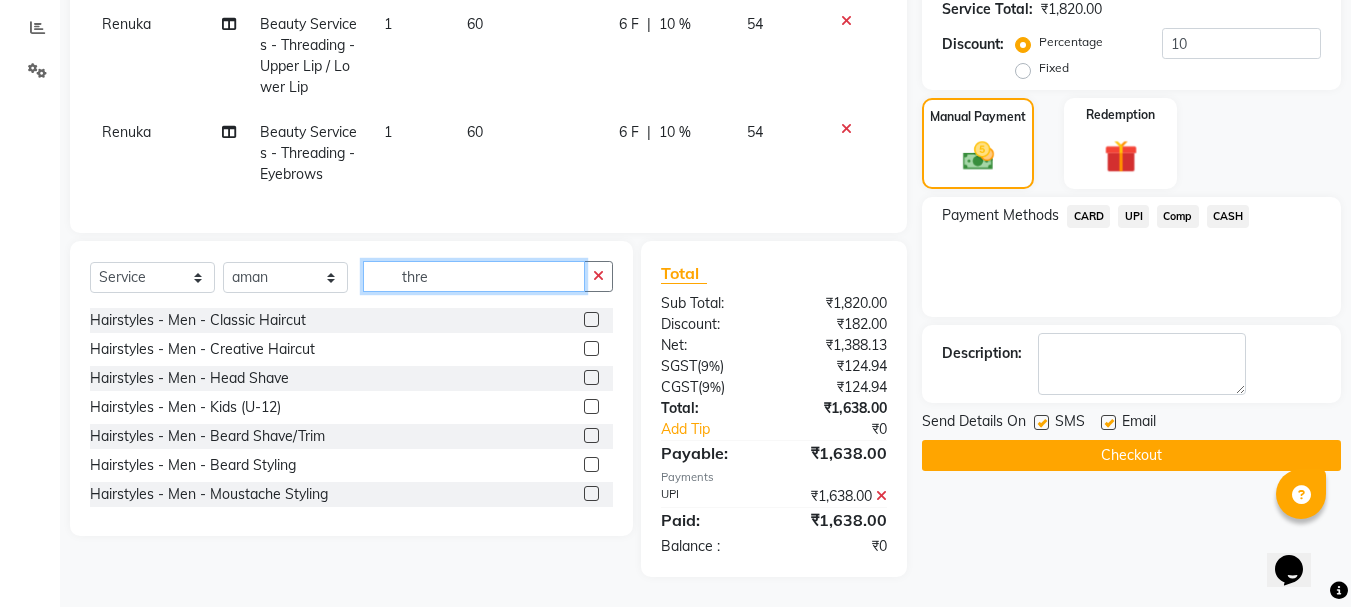 click on "thre" 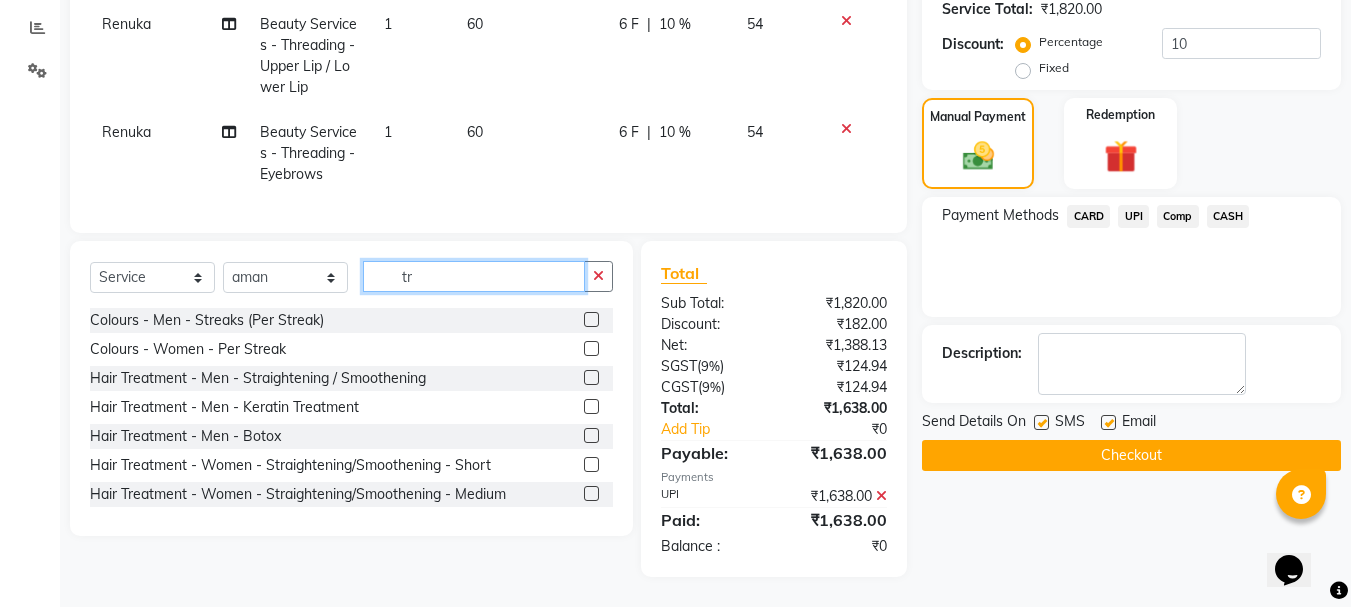 type on "t" 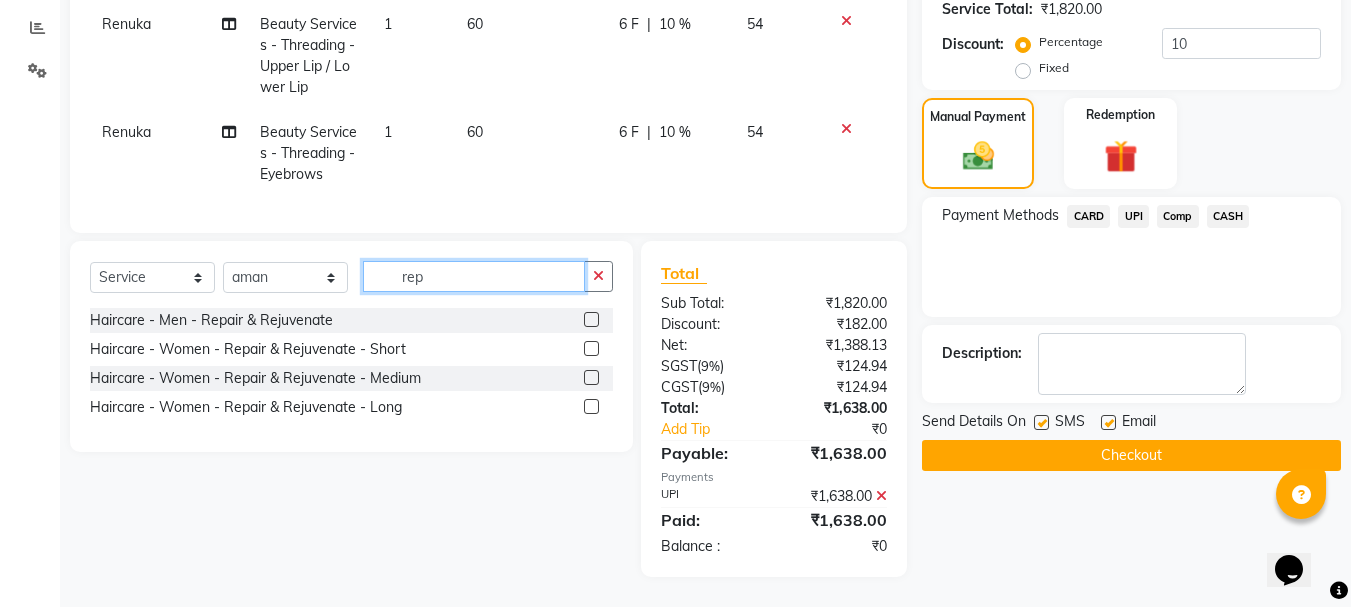 type on "rep" 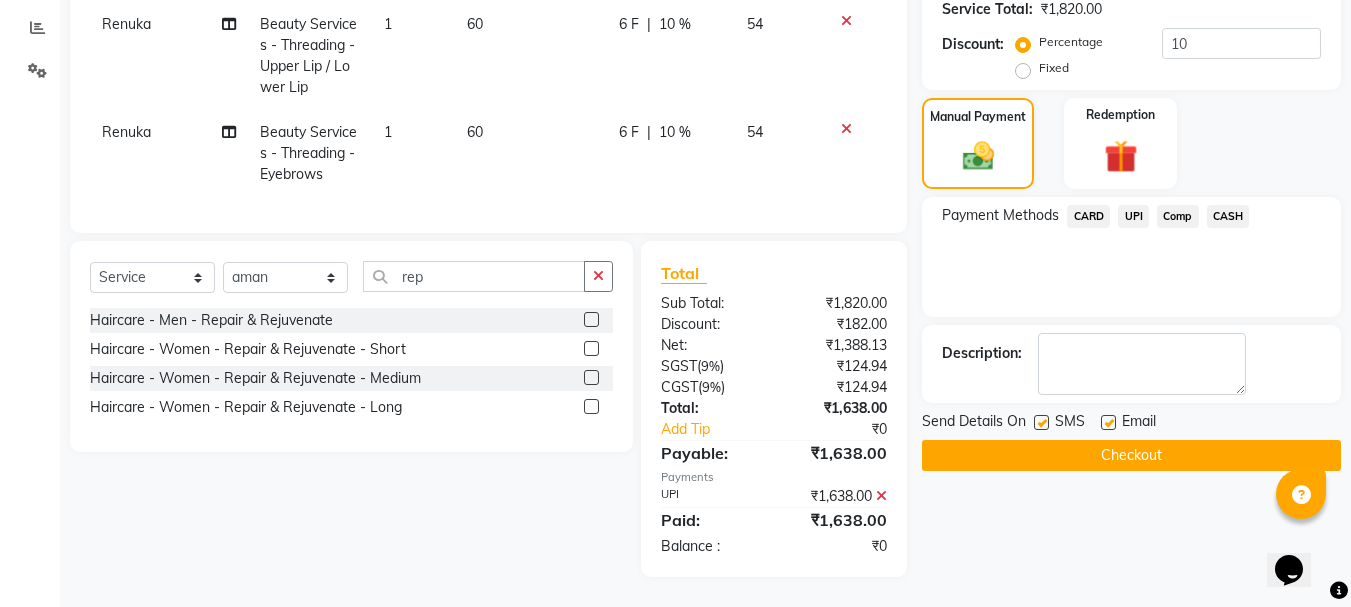 click 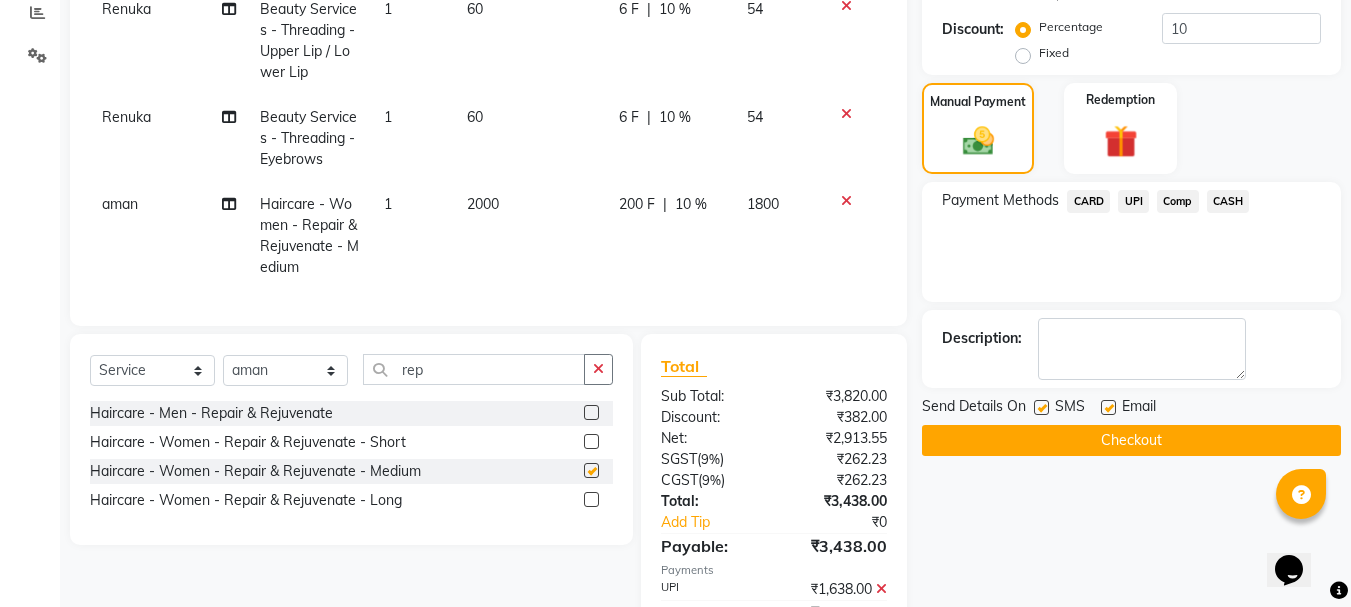 checkbox on "false" 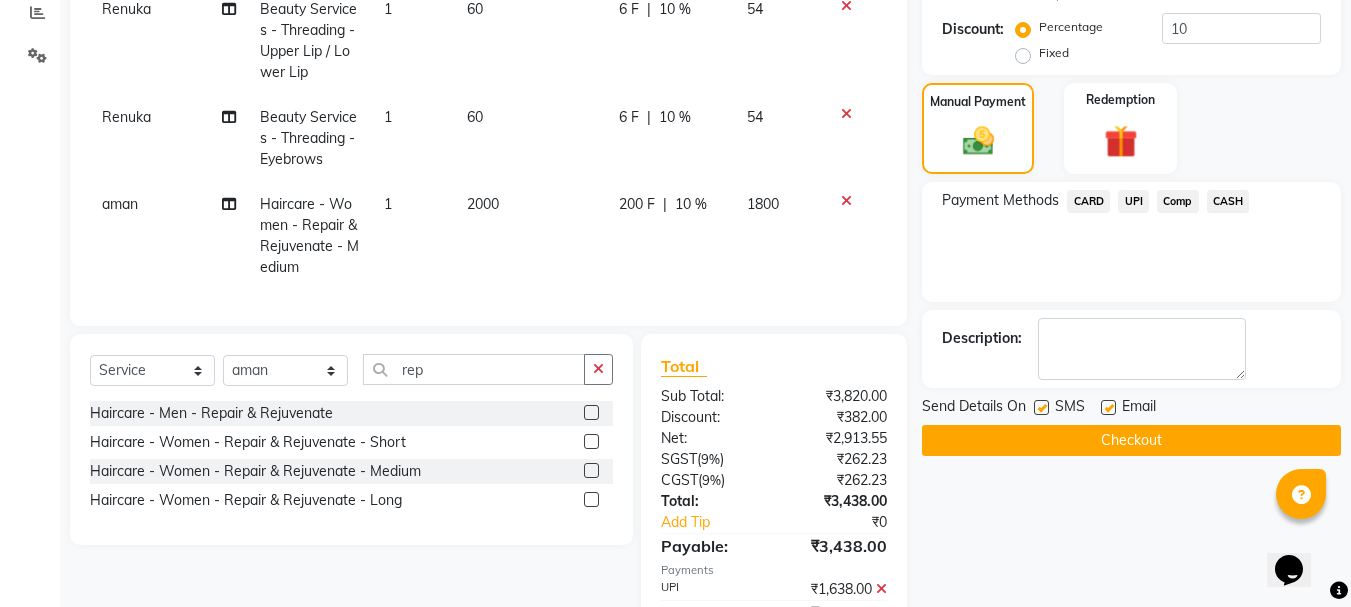 scroll, scrollTop: 0, scrollLeft: 0, axis: both 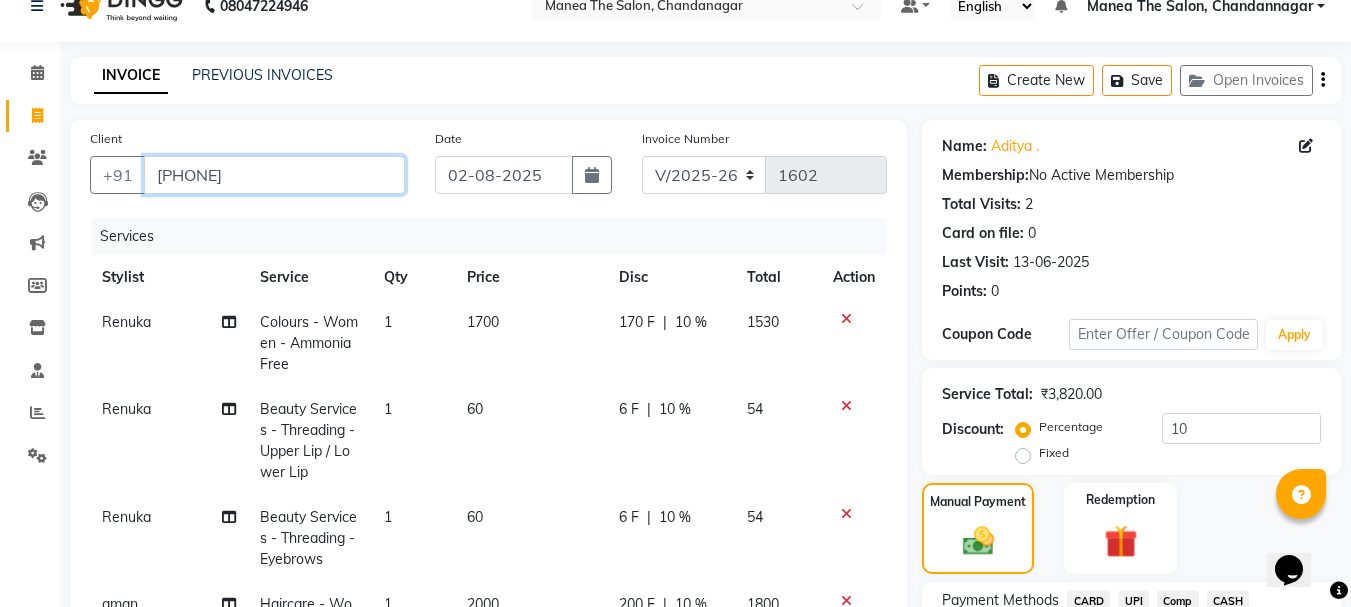 click on "[PHONE]" at bounding box center [274, 175] 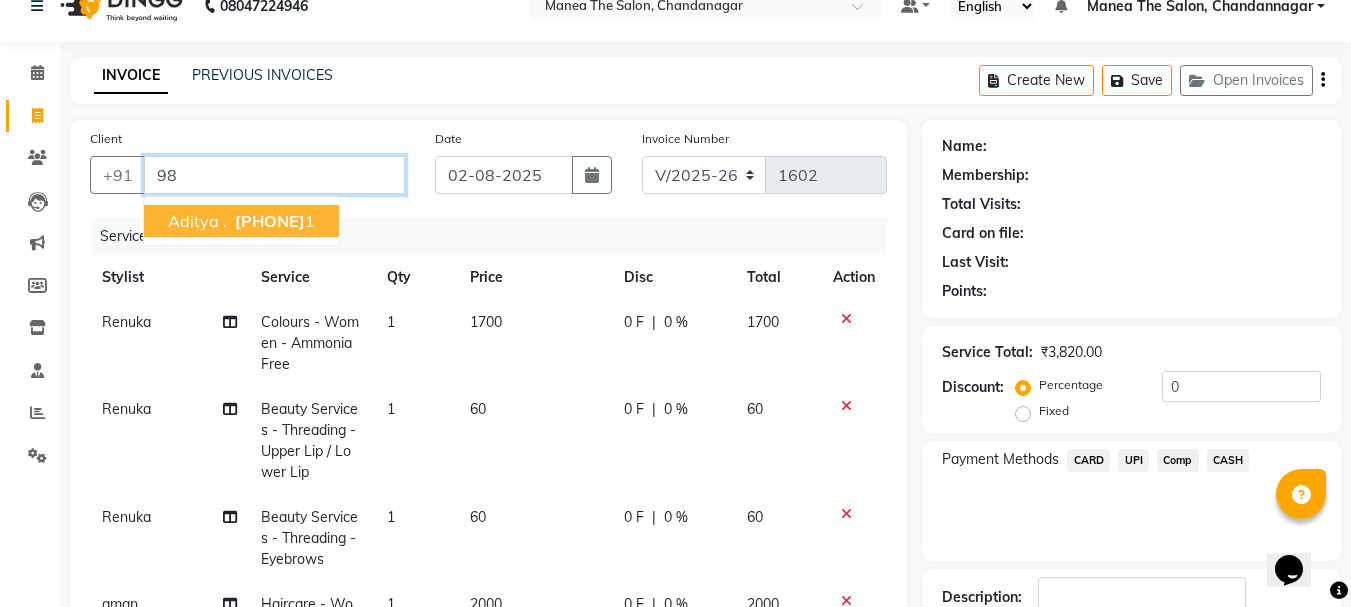 type on "9" 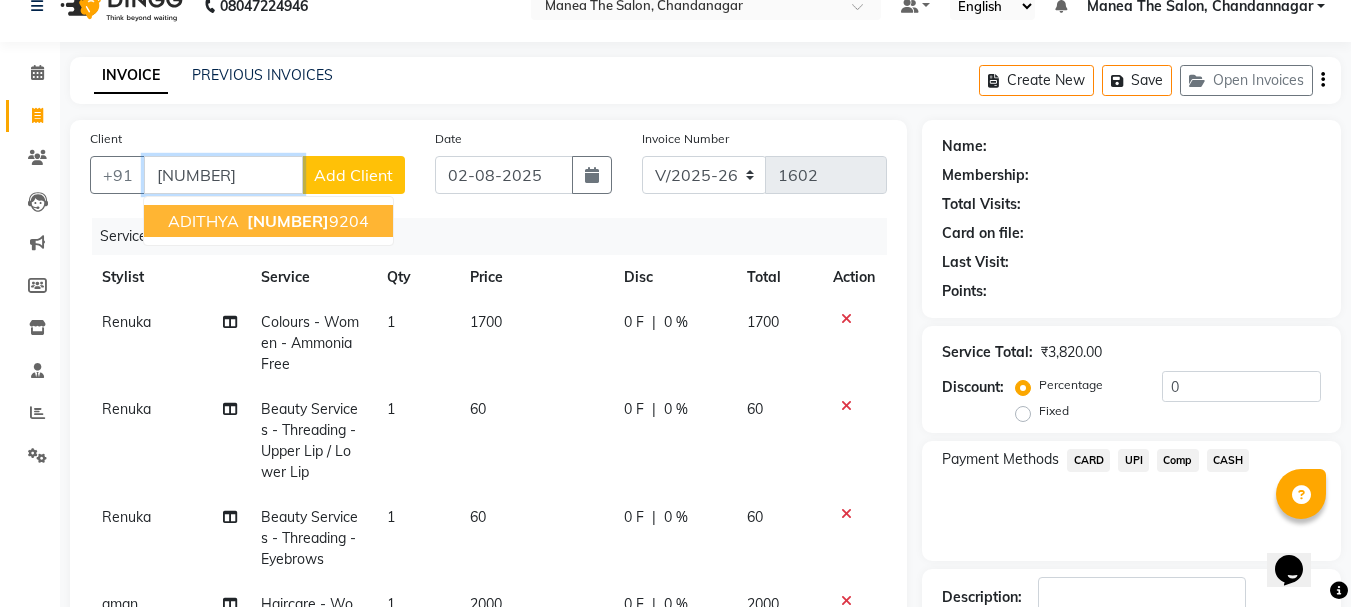 click on "[NUMBER]" at bounding box center (288, 221) 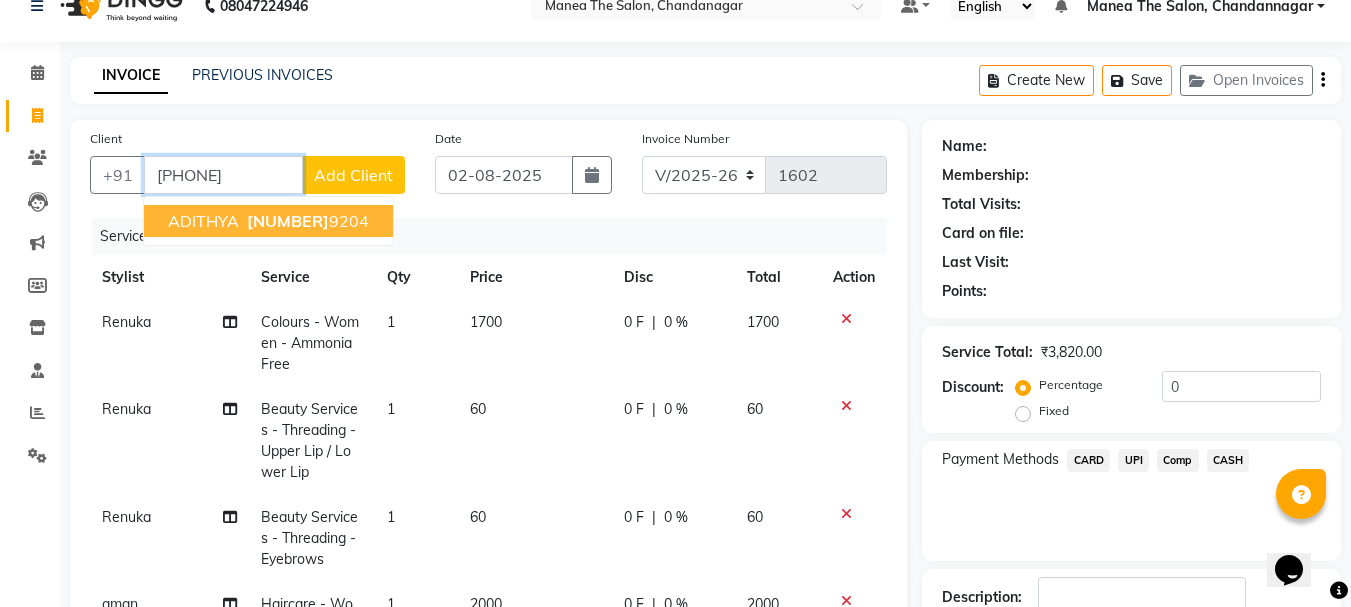 type on "[PHONE]" 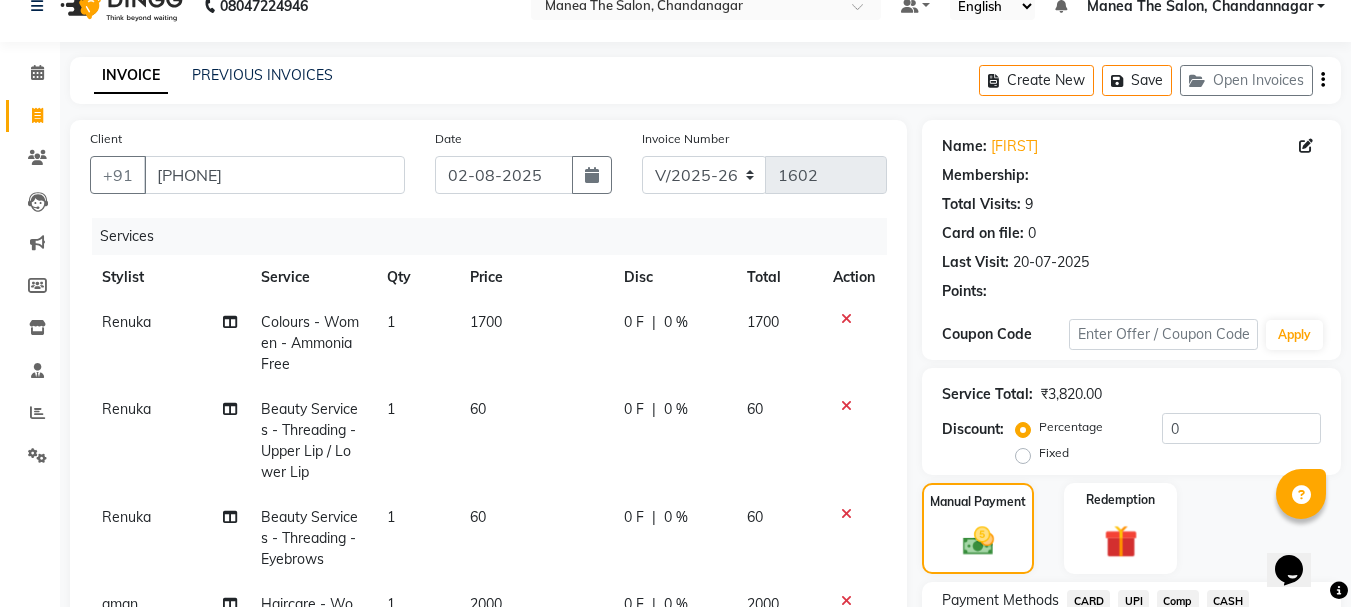 select on "1: Object" 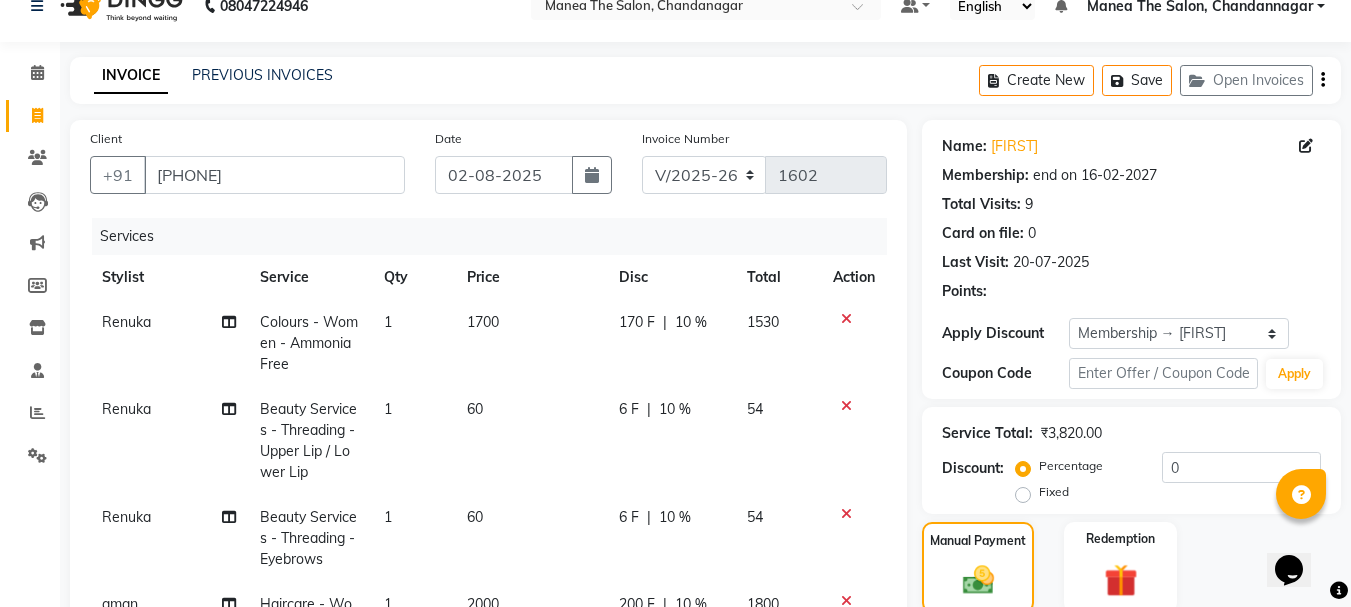 type on "10" 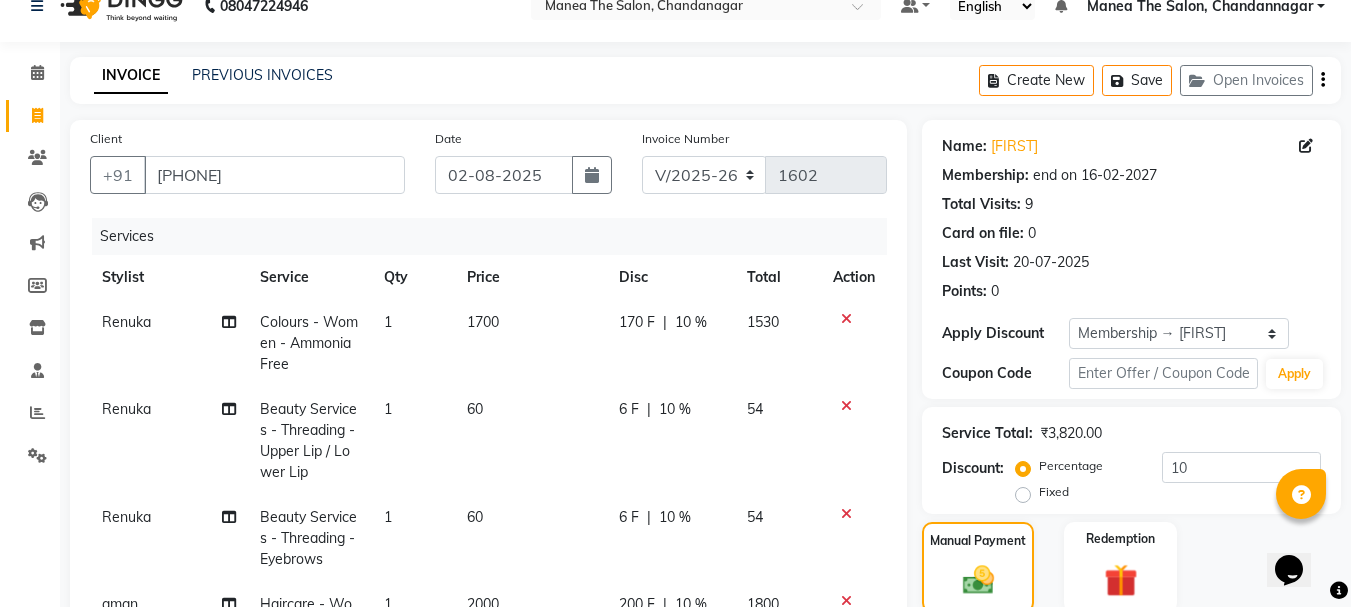 scroll, scrollTop: 3, scrollLeft: 0, axis: vertical 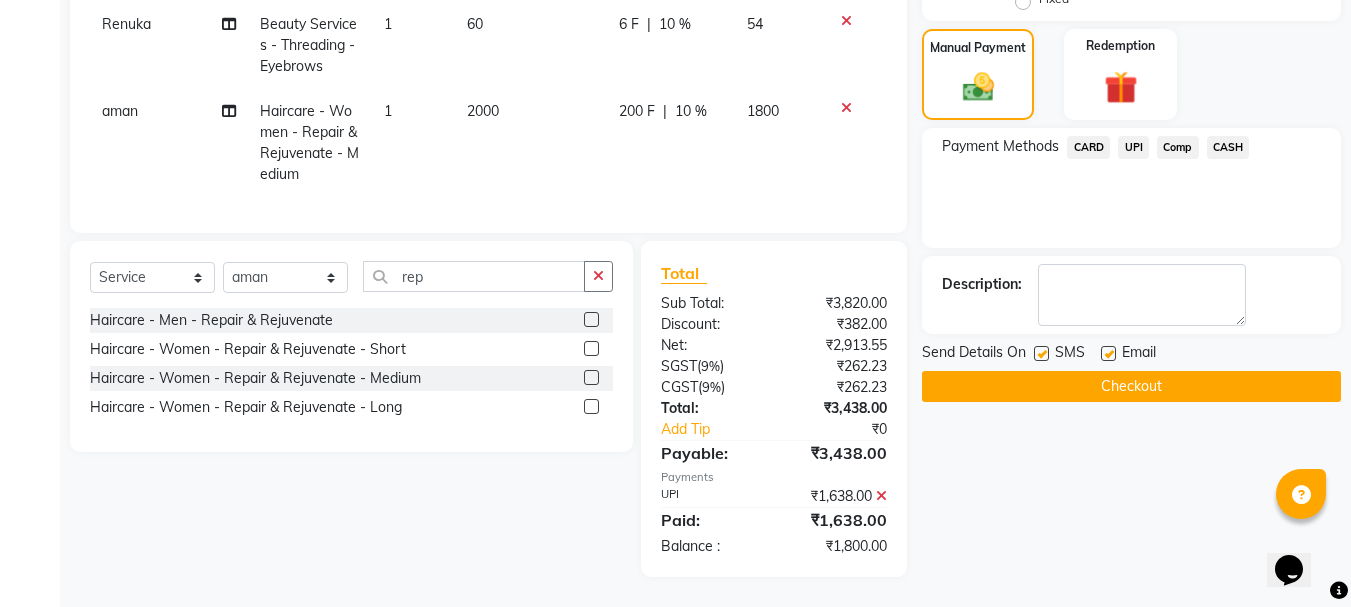click 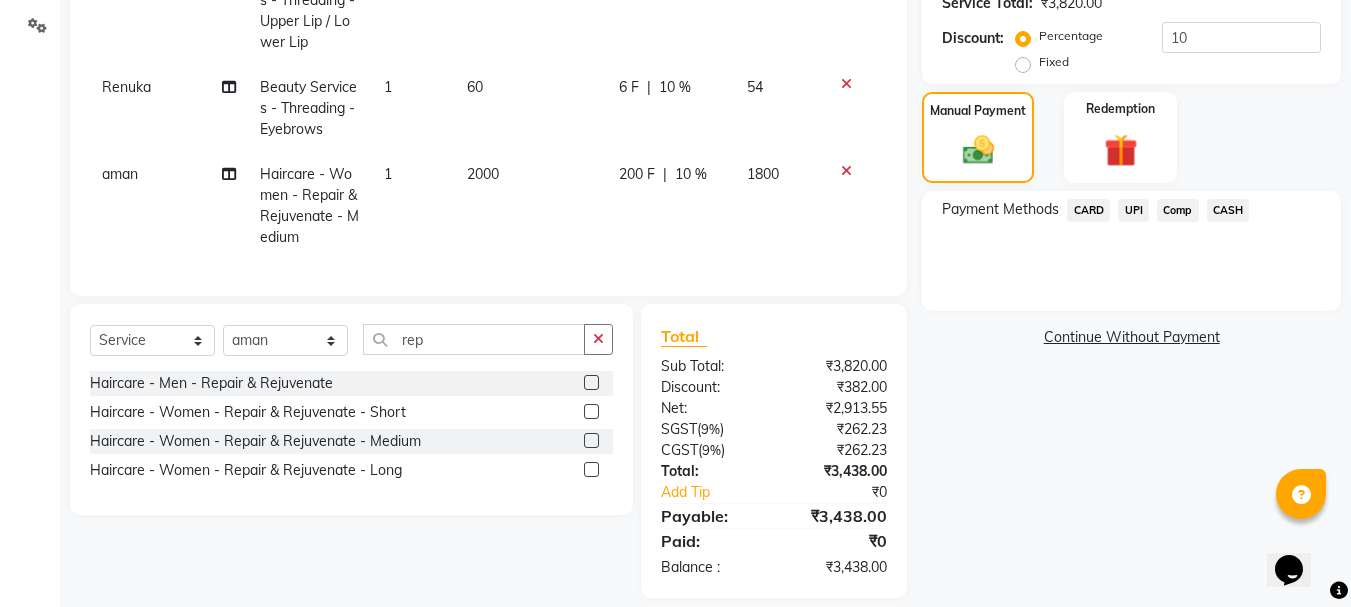 scroll, scrollTop: 493, scrollLeft: 0, axis: vertical 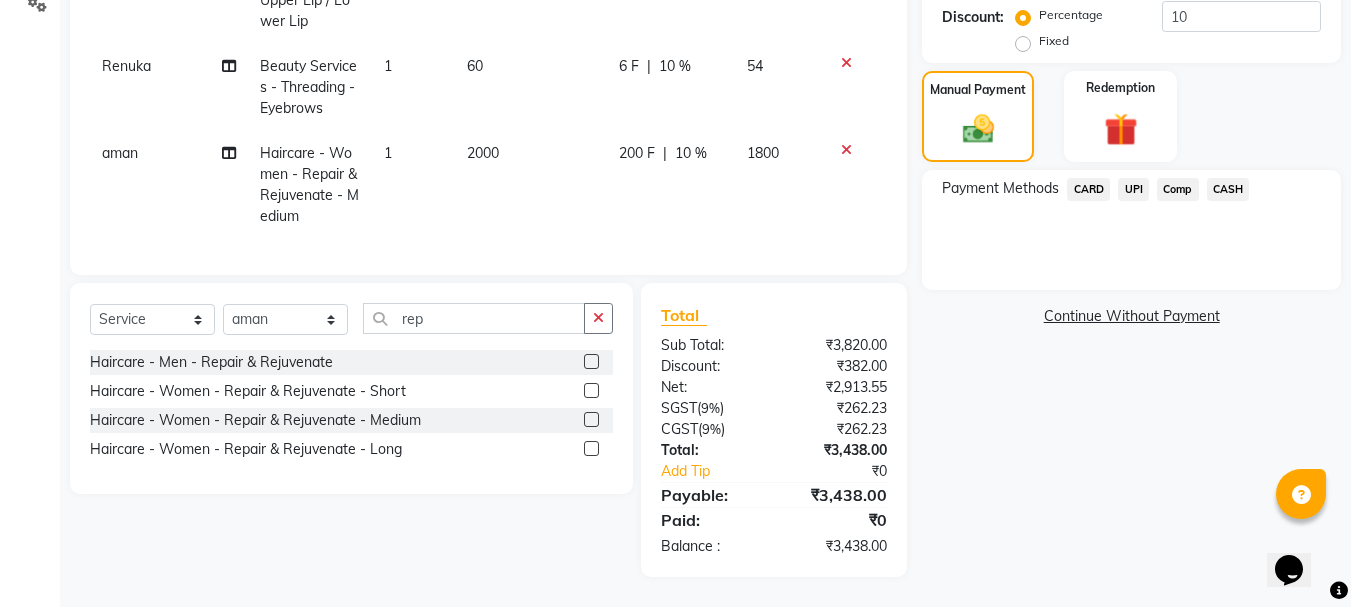 click on "UPI" 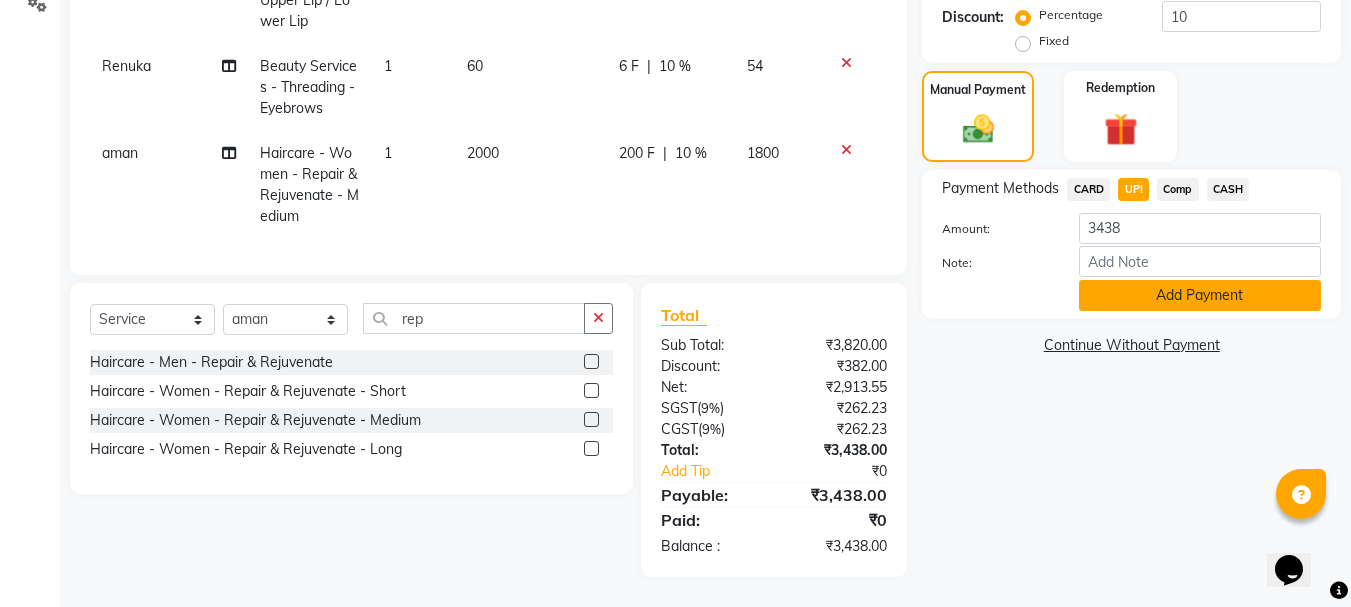 click on "Add Payment" 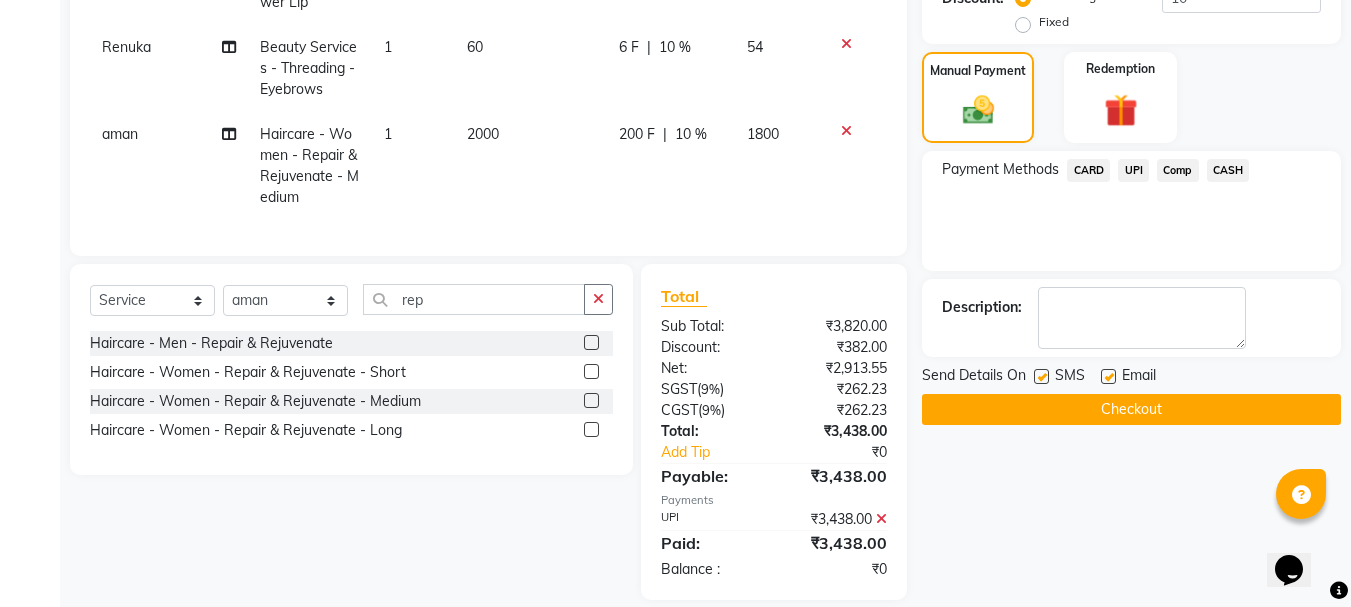 scroll, scrollTop: 535, scrollLeft: 0, axis: vertical 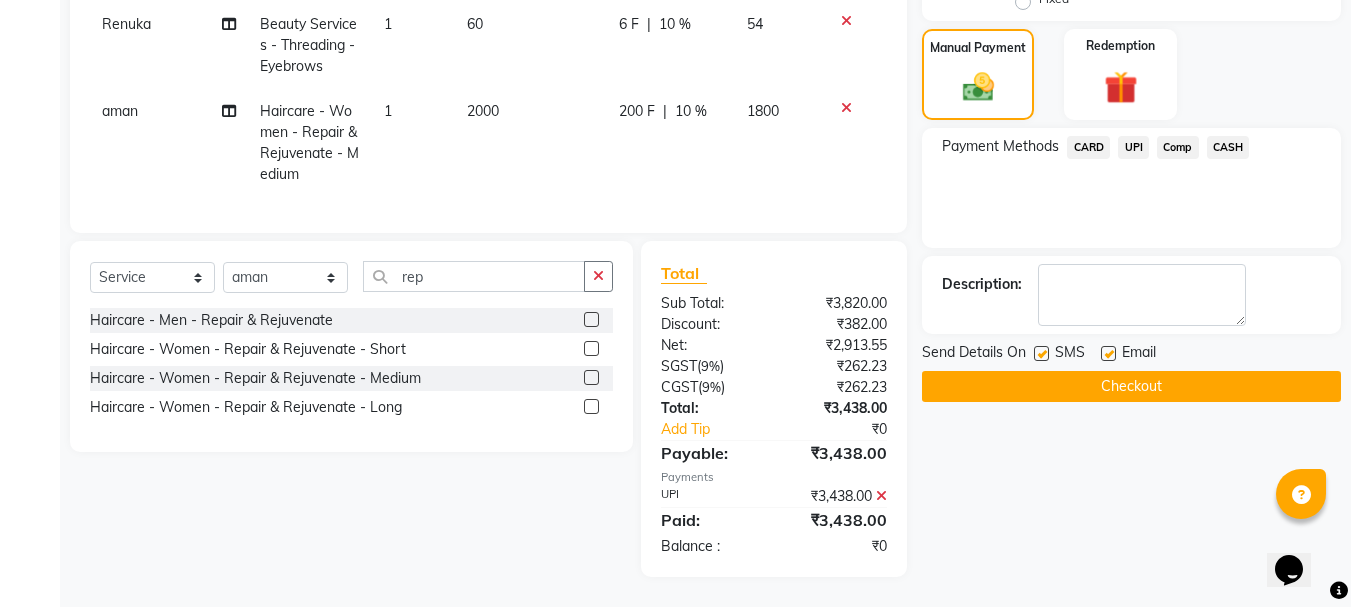 click on "Checkout" 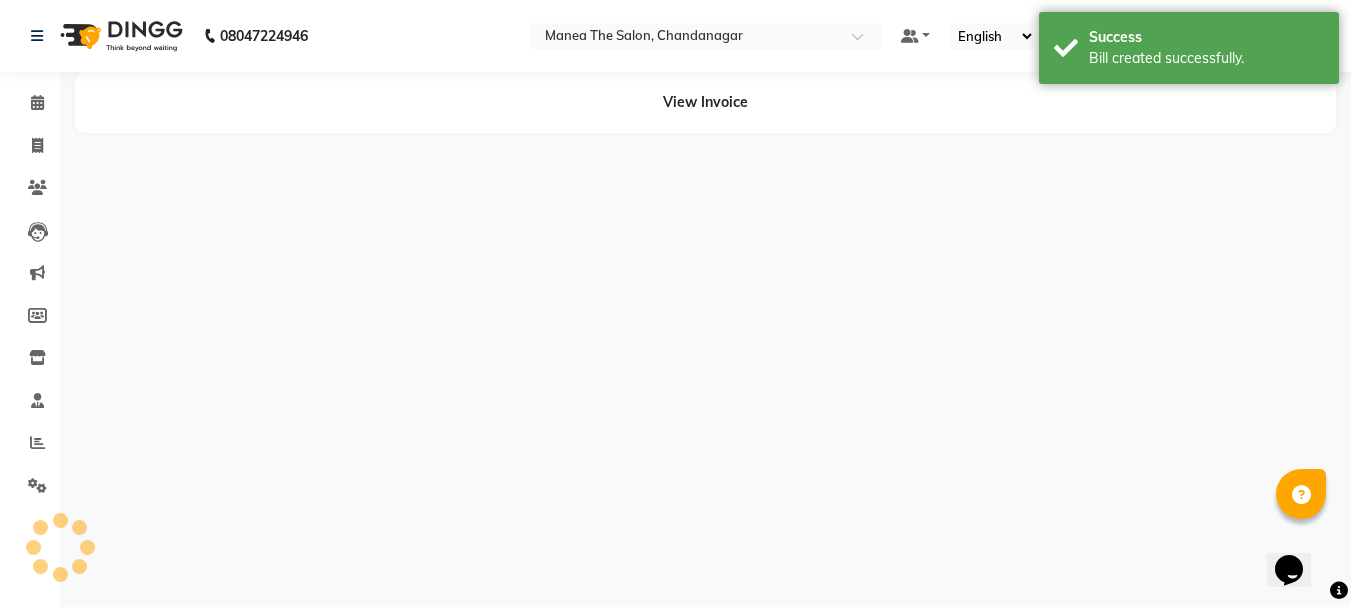 scroll, scrollTop: 0, scrollLeft: 0, axis: both 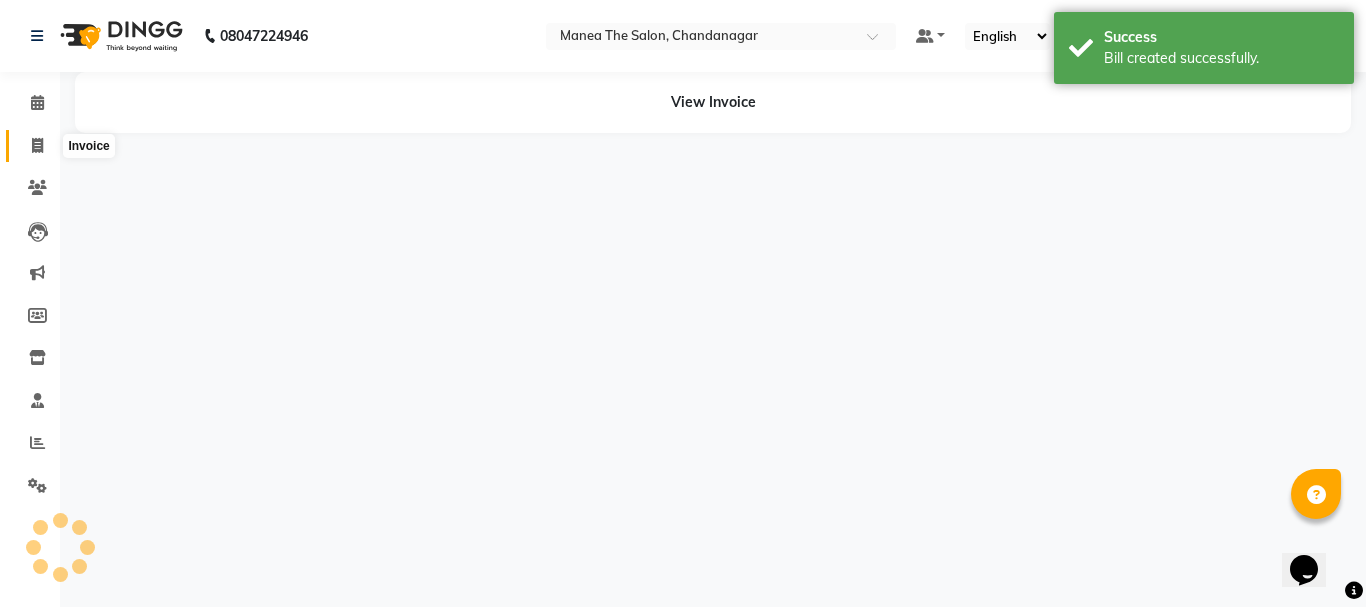 click 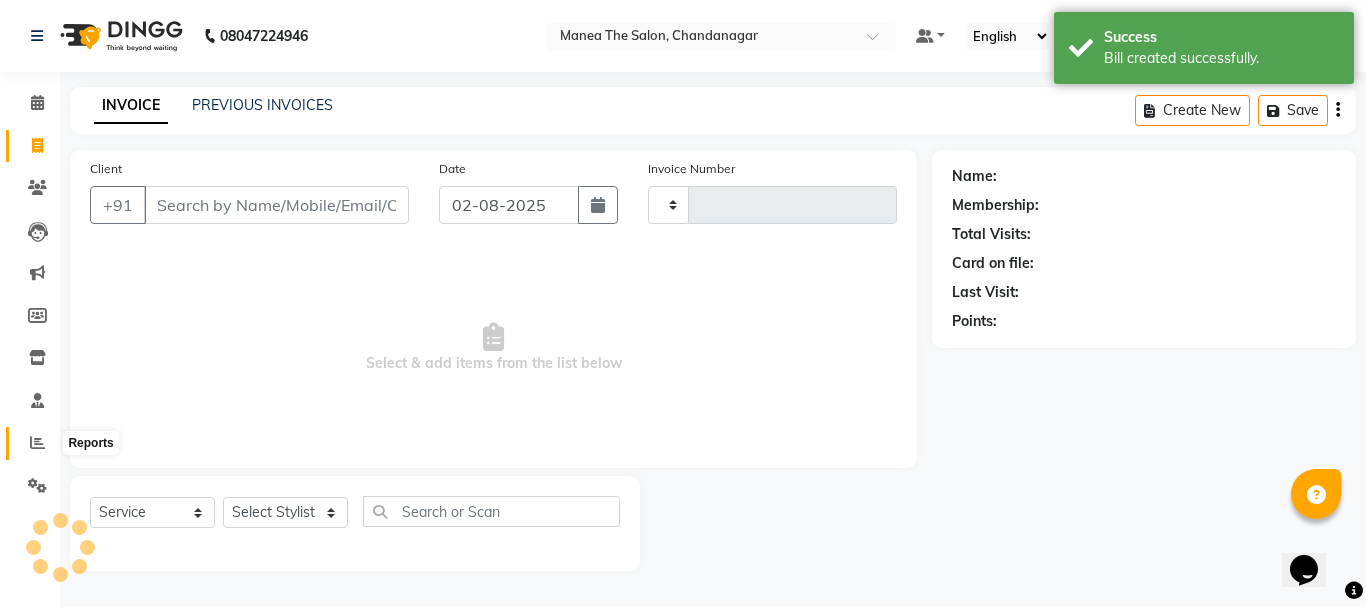 click 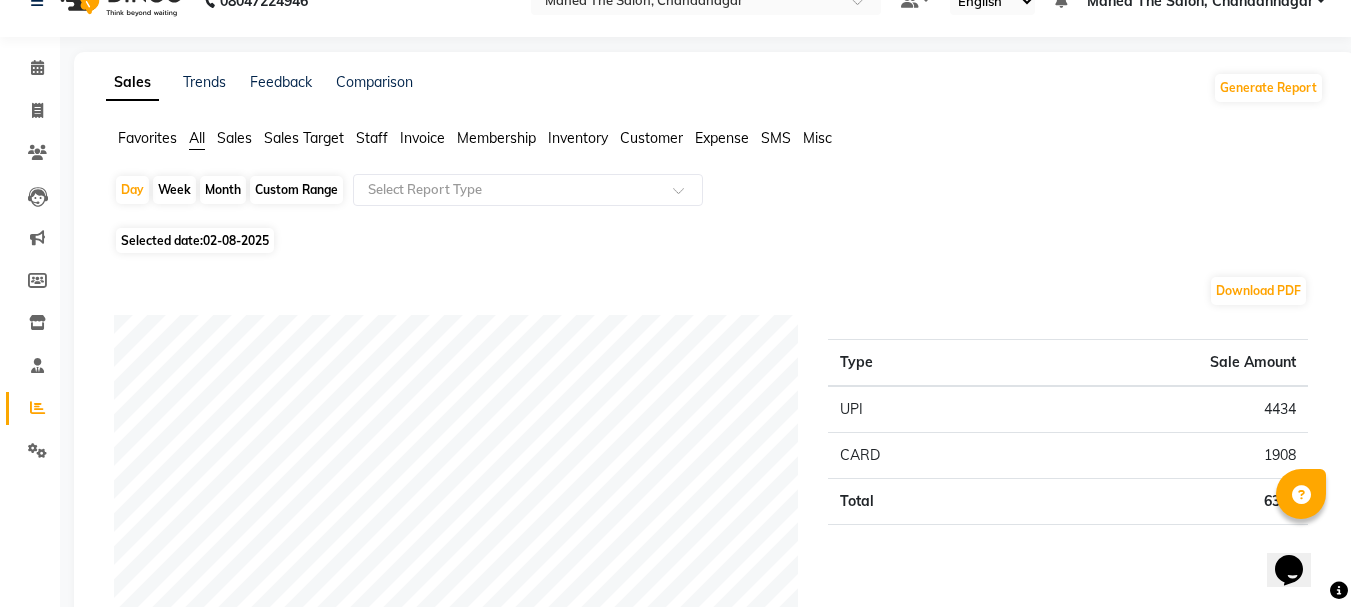 scroll, scrollTop: 0, scrollLeft: 0, axis: both 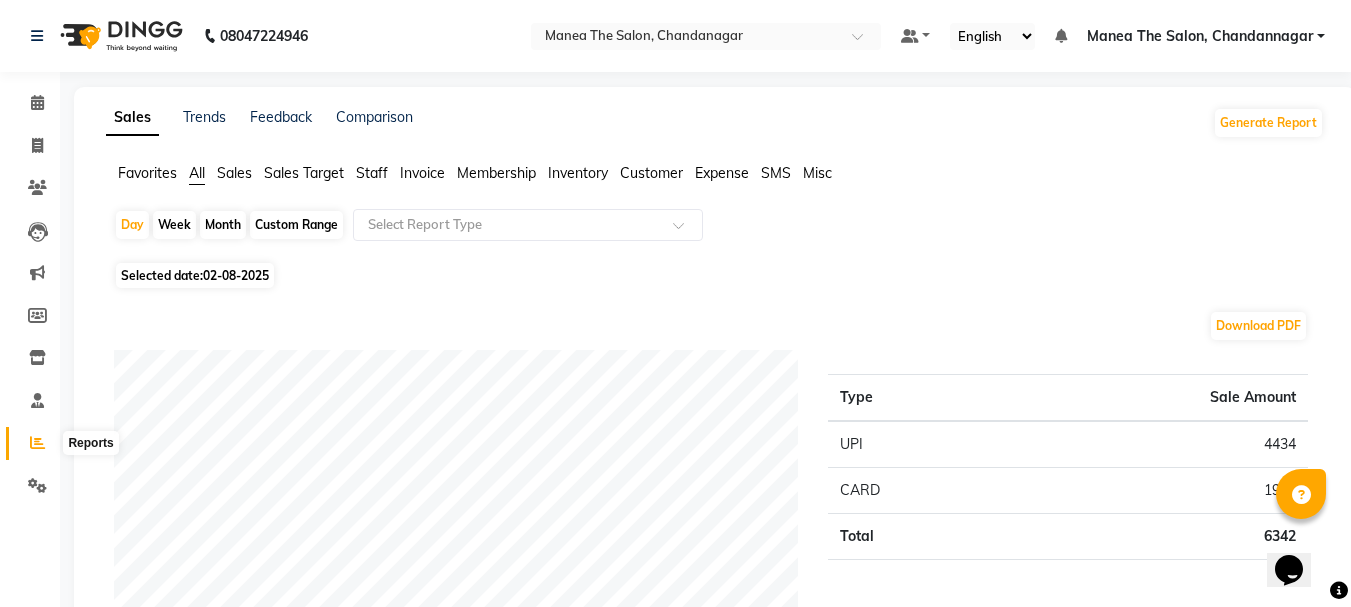 click 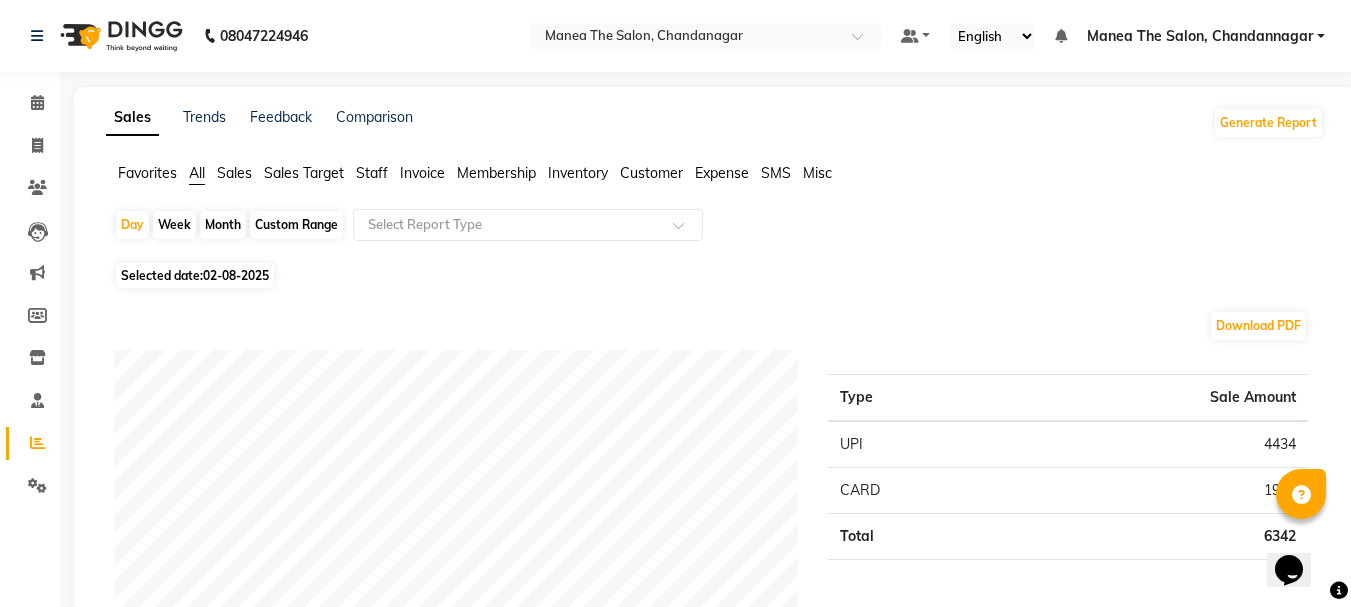 click on "Month" 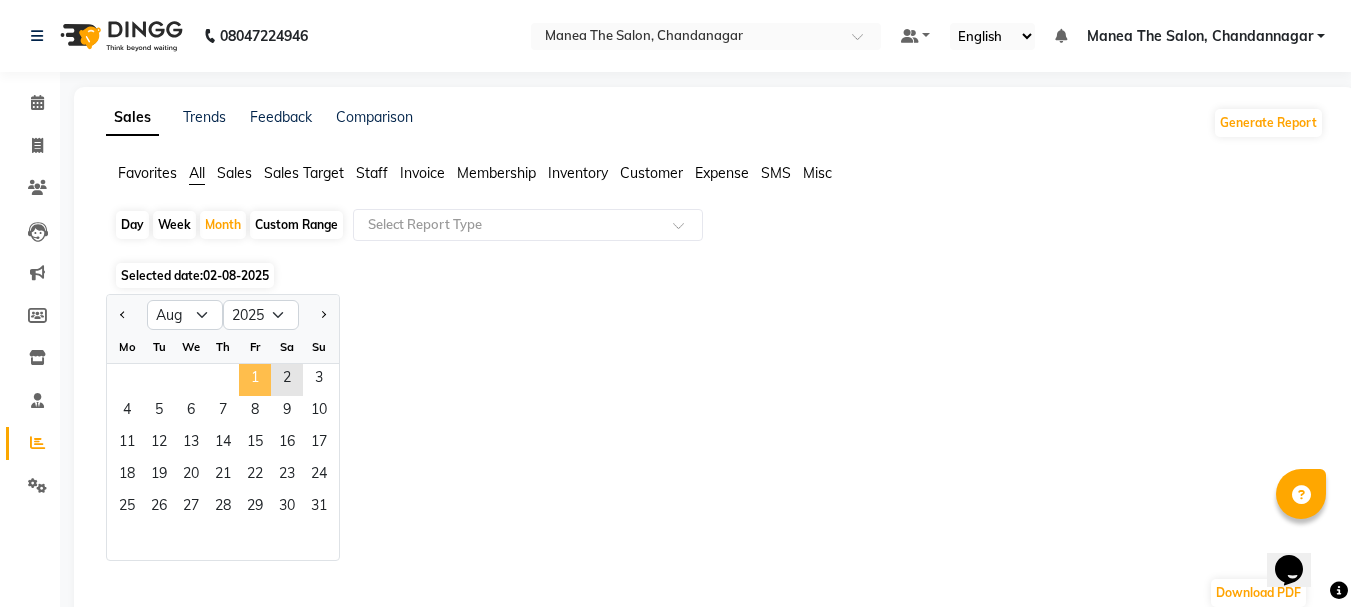 click on "1" 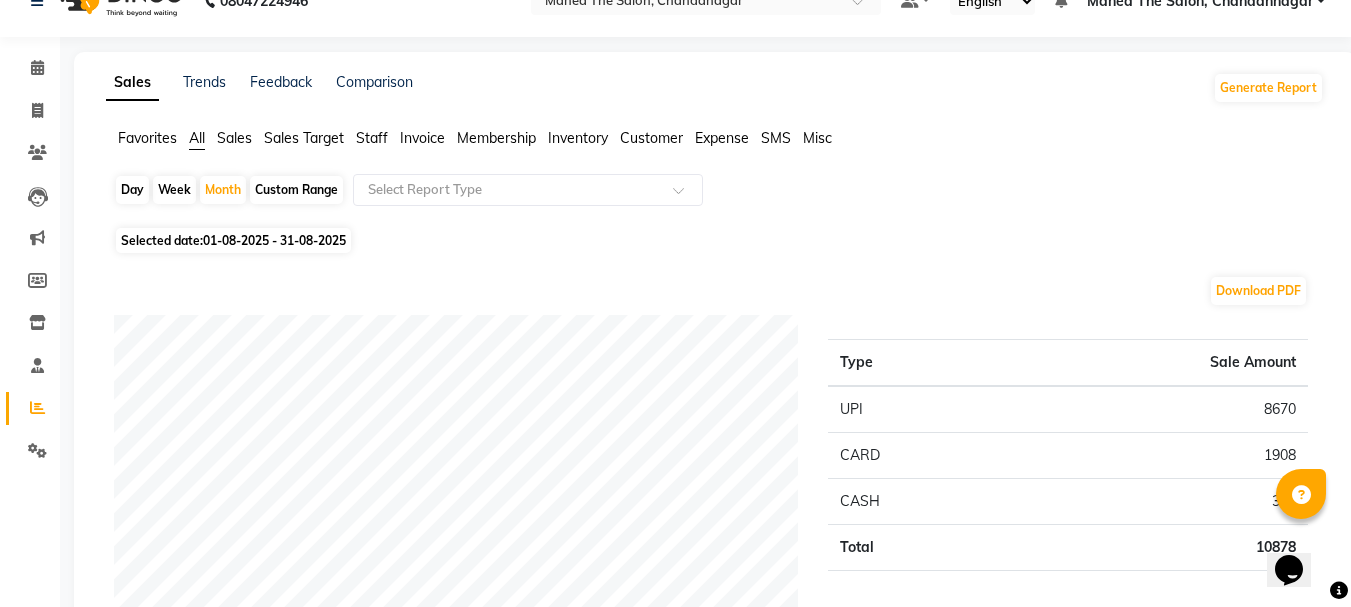 scroll, scrollTop: 0, scrollLeft: 0, axis: both 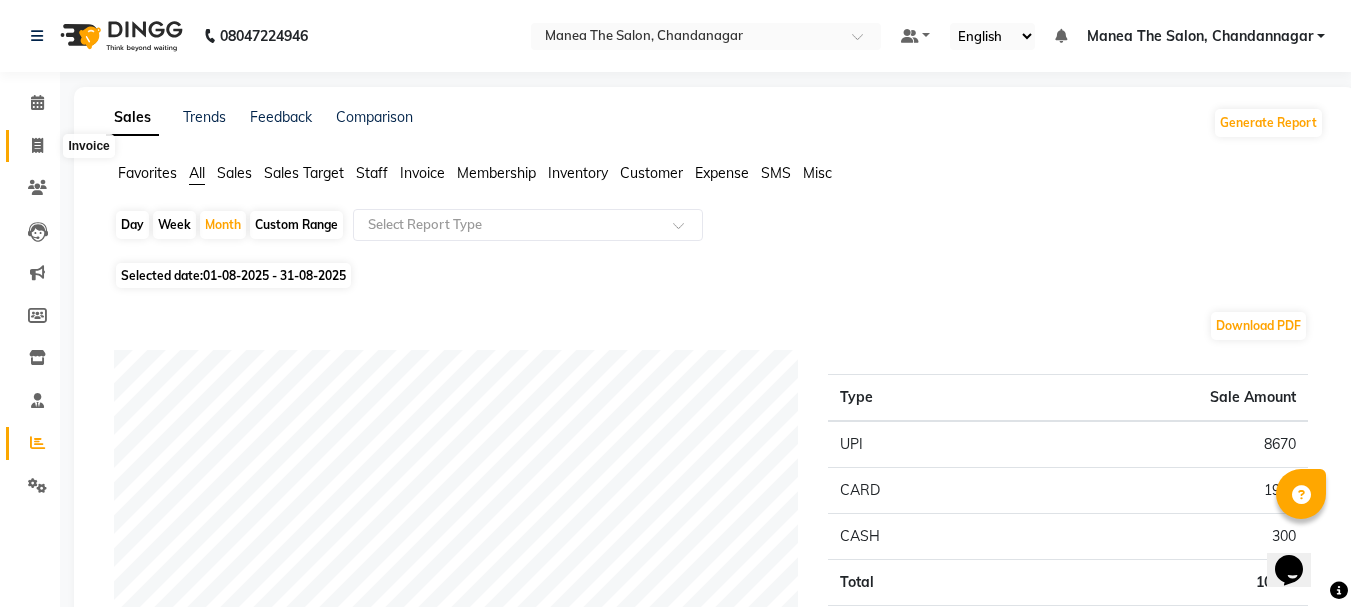 click 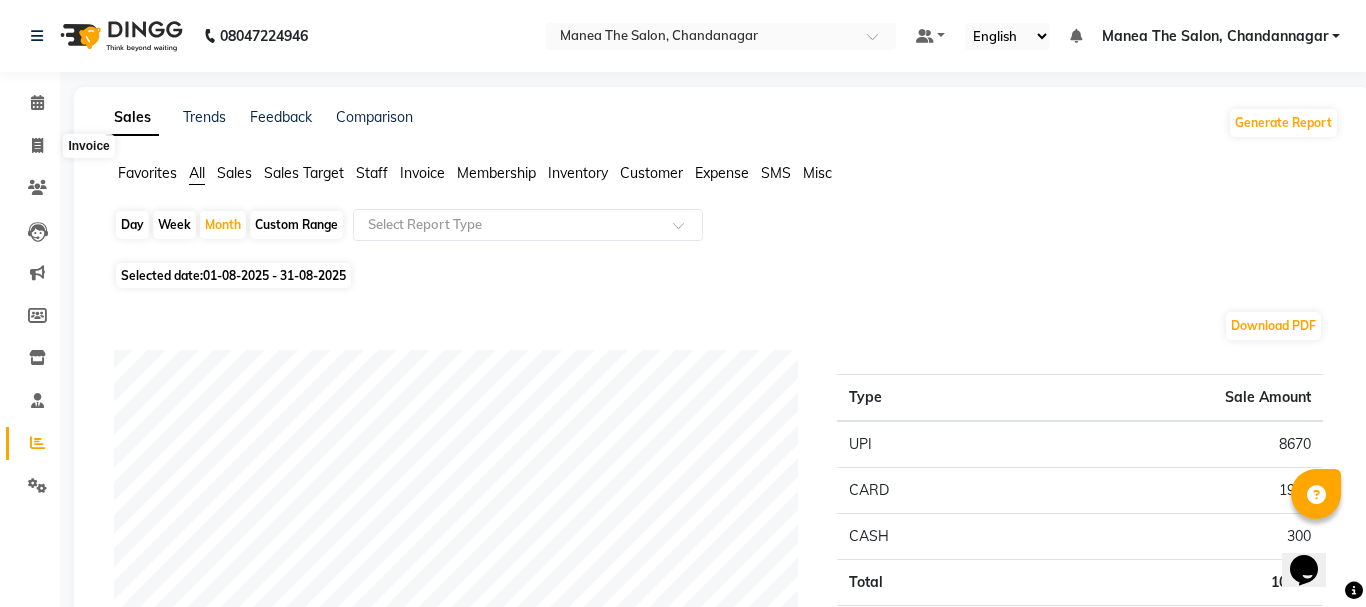 select on "service" 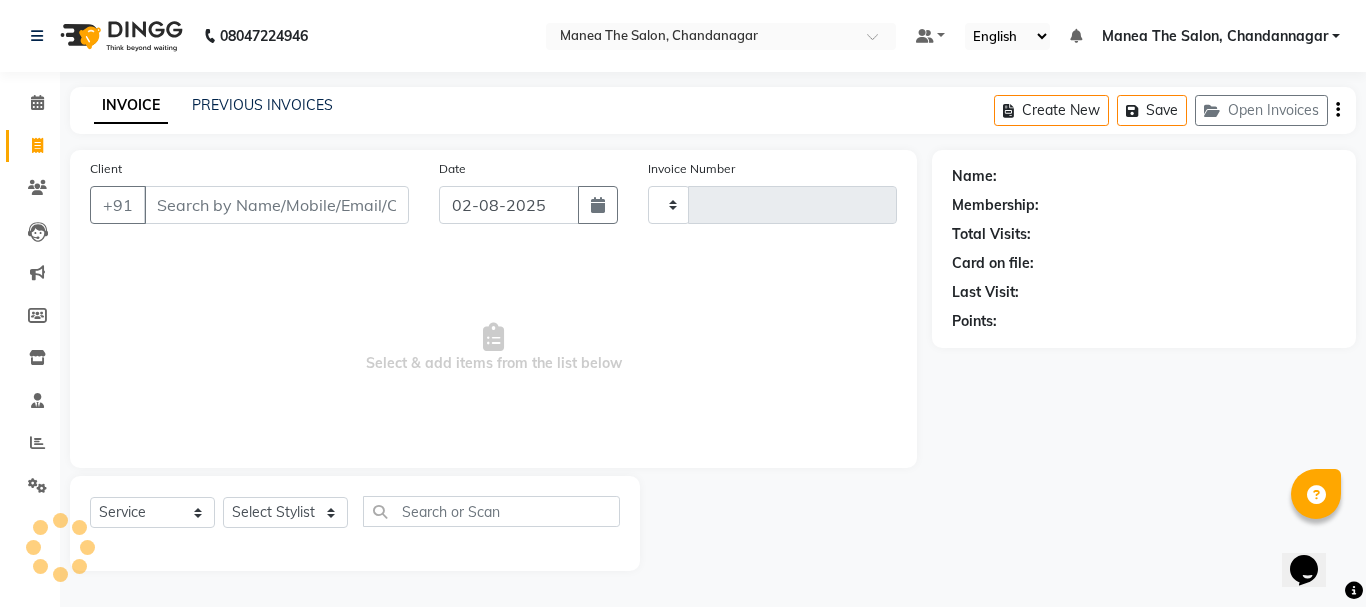 type on "1603" 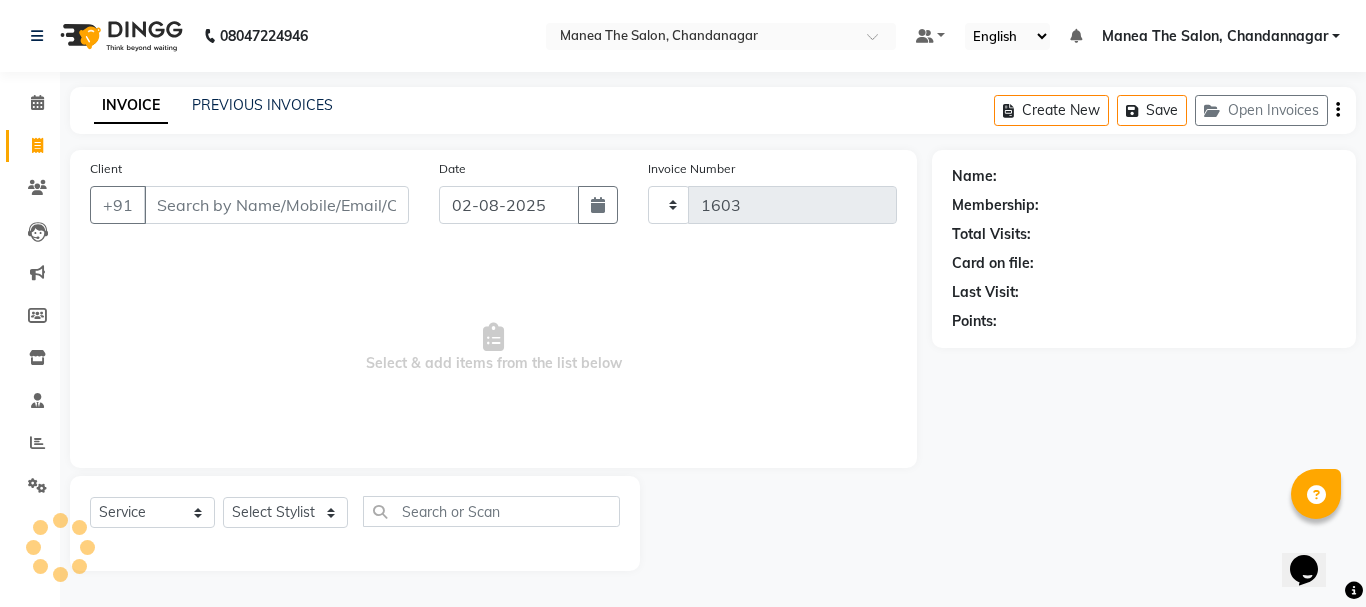 select on "7351" 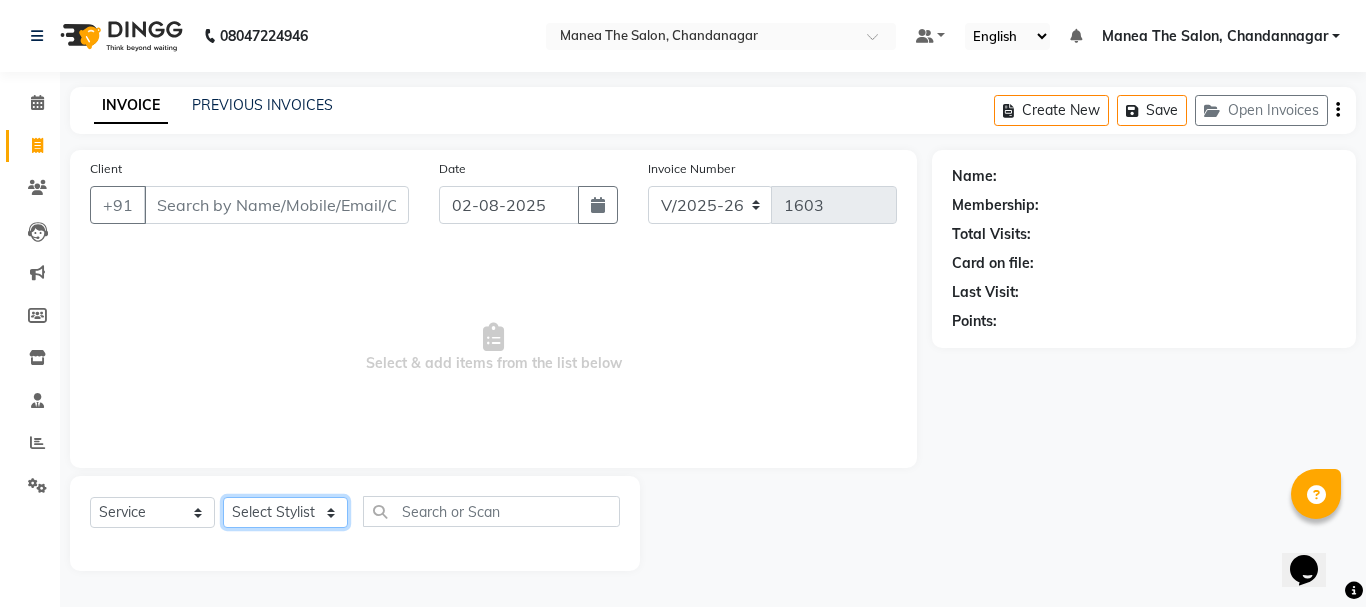 click on "Select Stylist [FIRST] [LAST] [FIRST] [FIRST] [FIRST] [FIRST] [FIRST]" 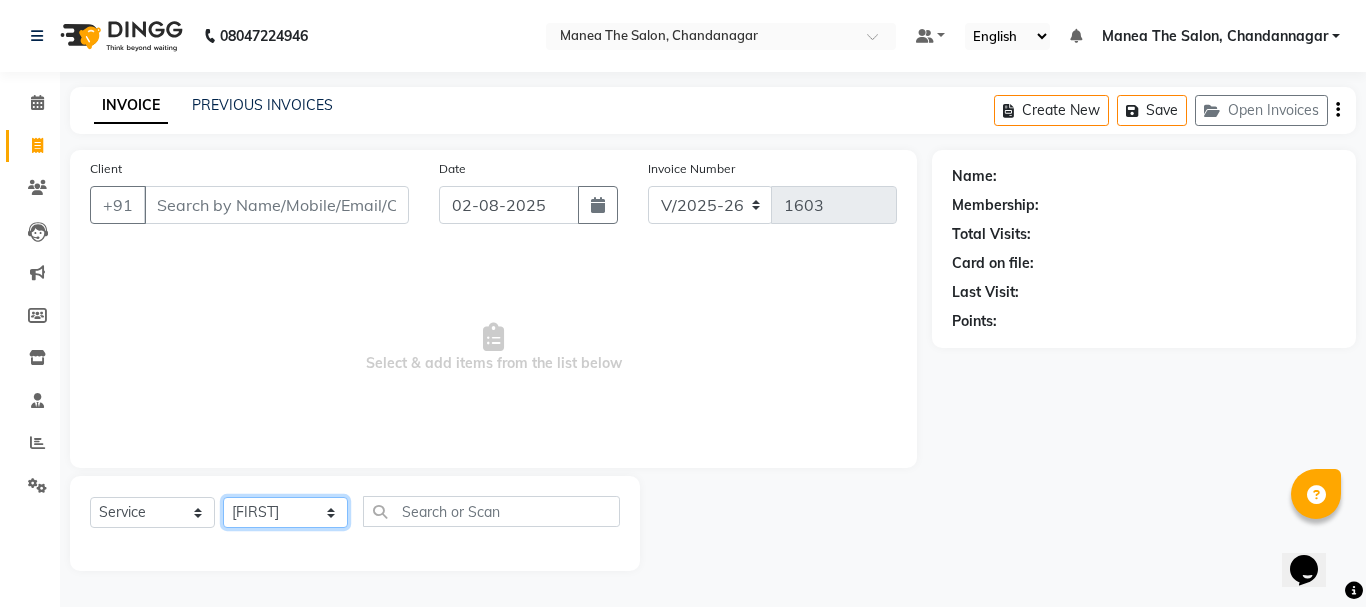 click on "Select Stylist [FIRST] [LAST] [FIRST] [FIRST] [FIRST] [FIRST] [FIRST]" 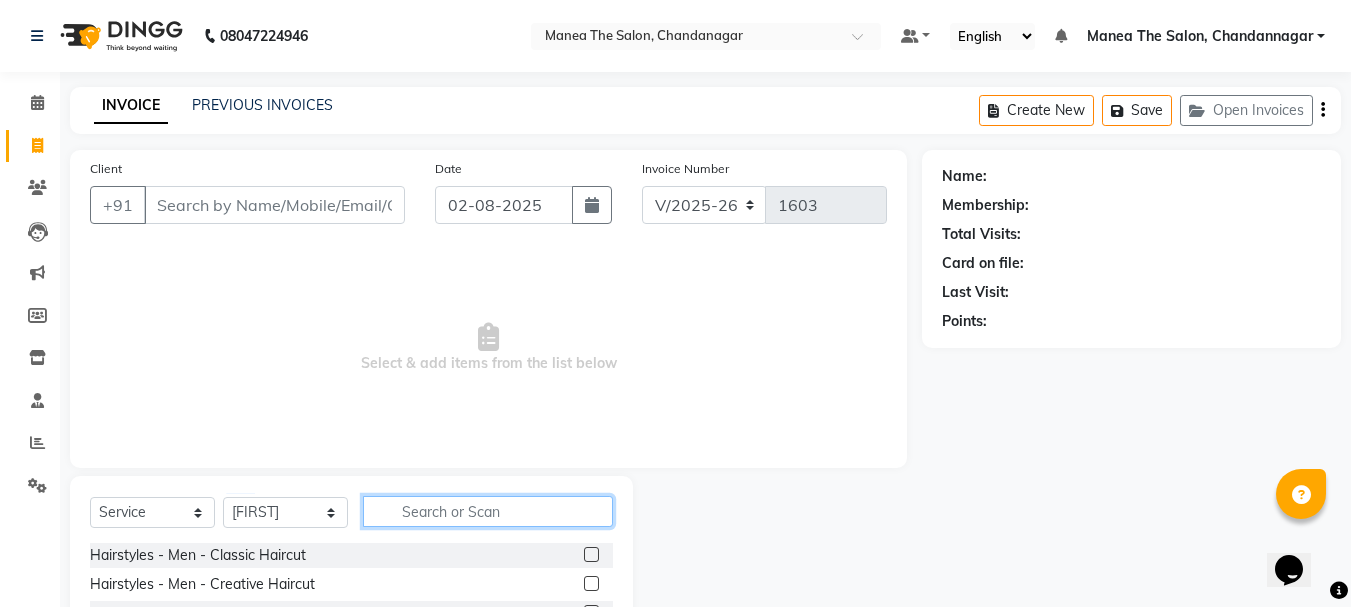 click 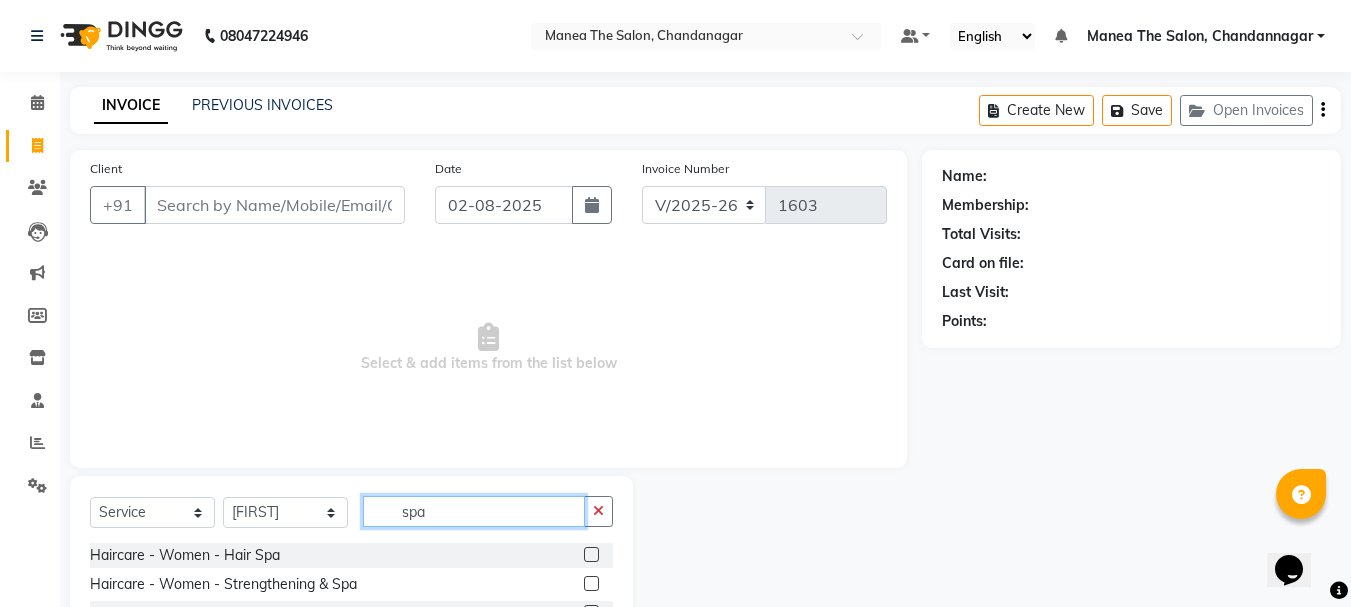 scroll, scrollTop: 100, scrollLeft: 0, axis: vertical 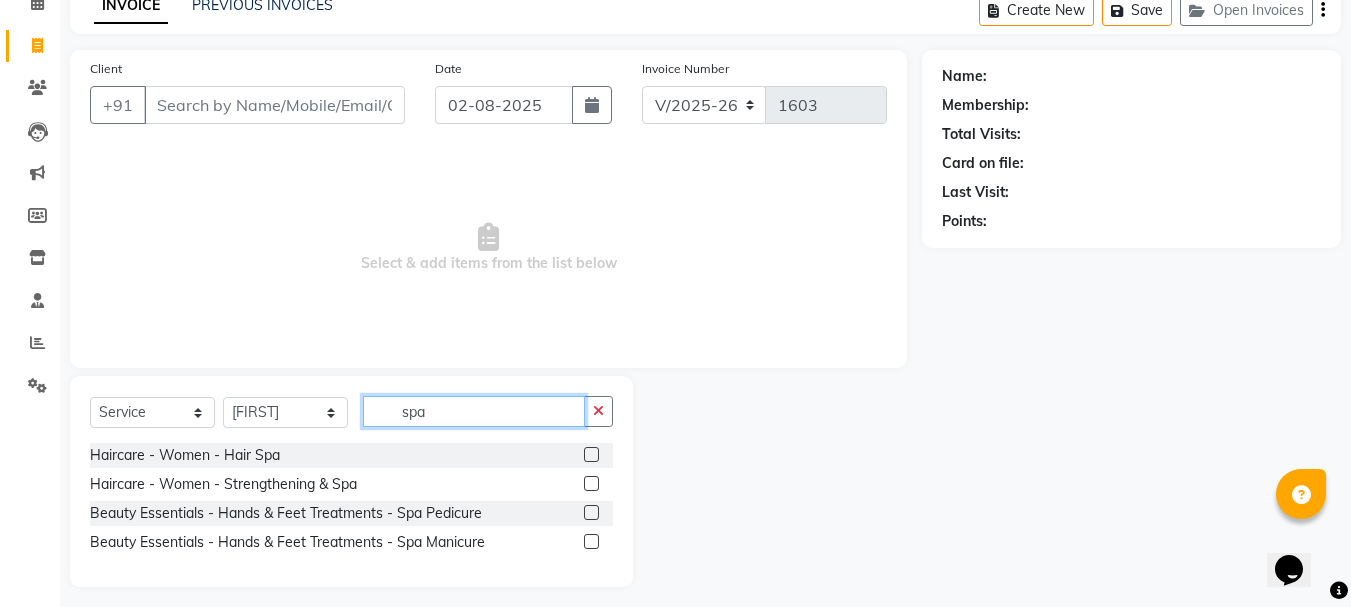 type on "spa" 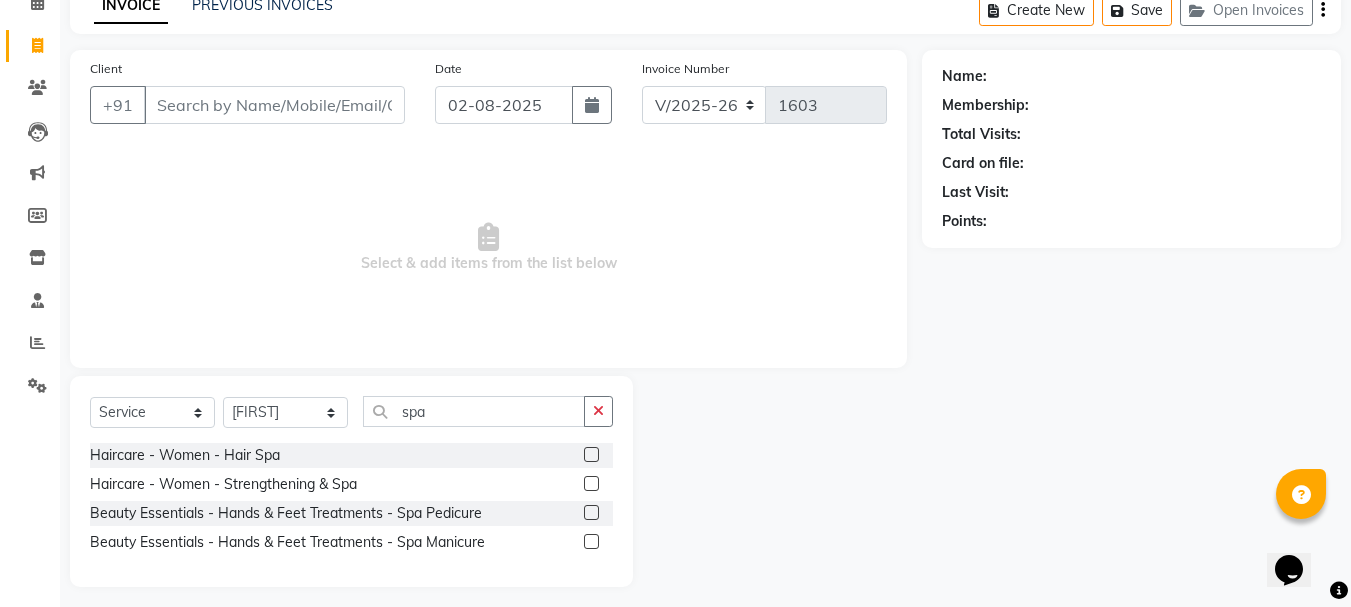 click 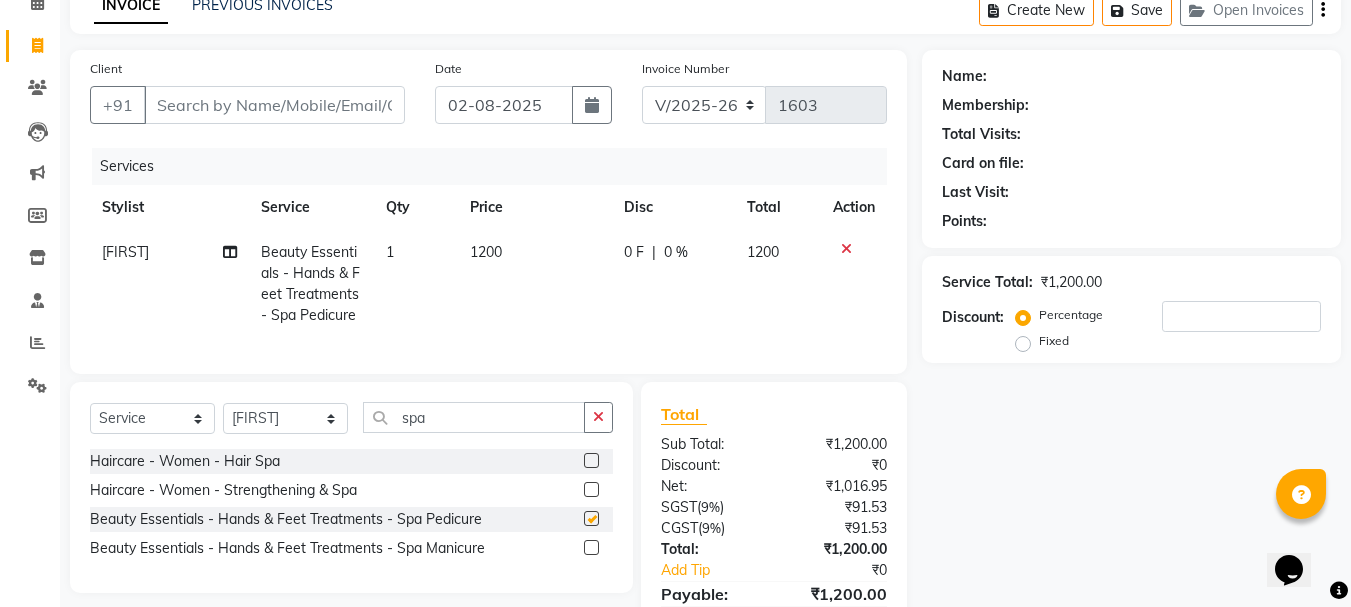 checkbox on "false" 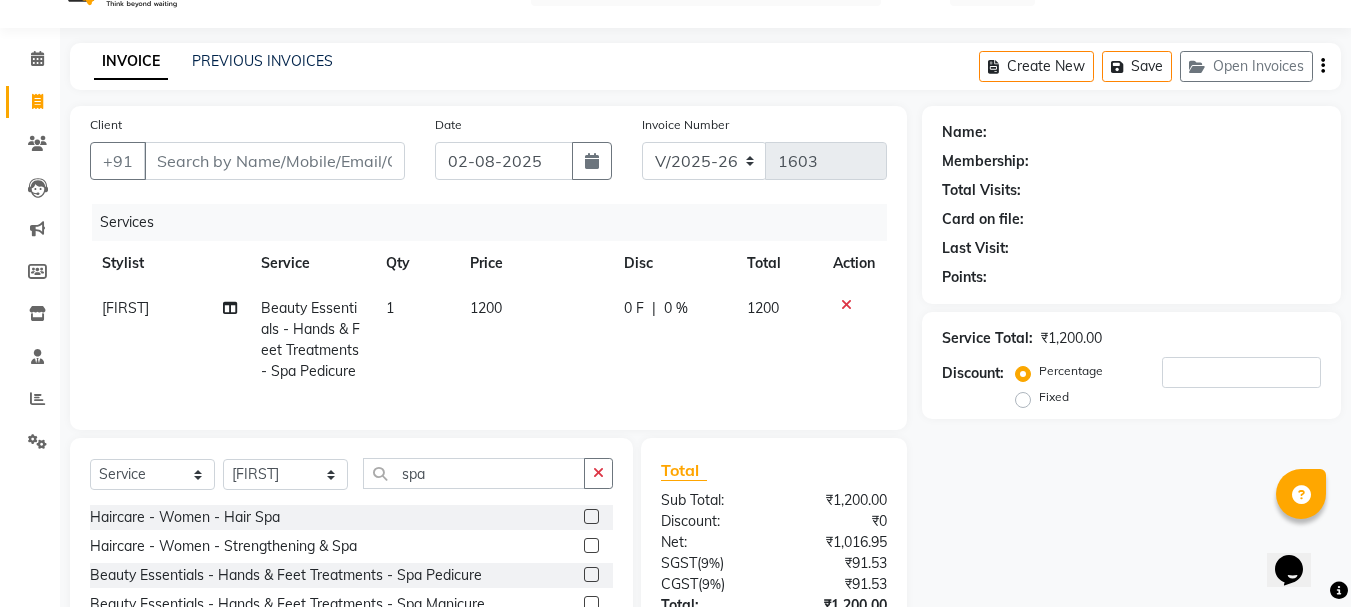 scroll, scrollTop: 0, scrollLeft: 0, axis: both 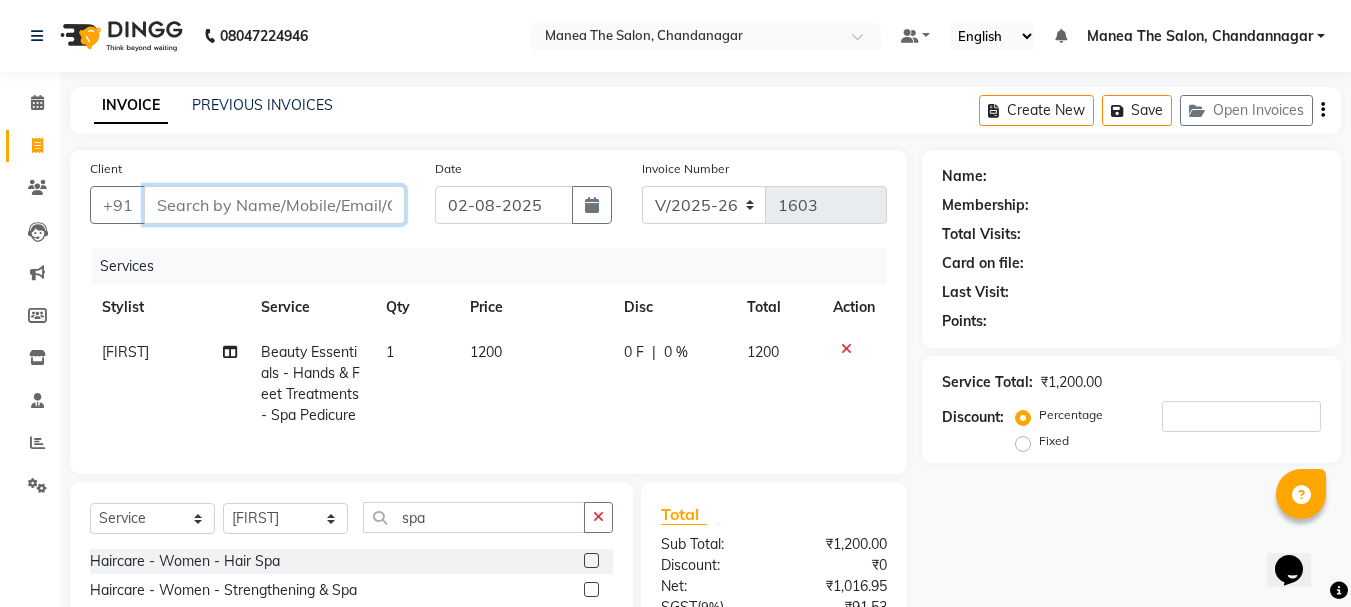 click on "Client" at bounding box center (274, 205) 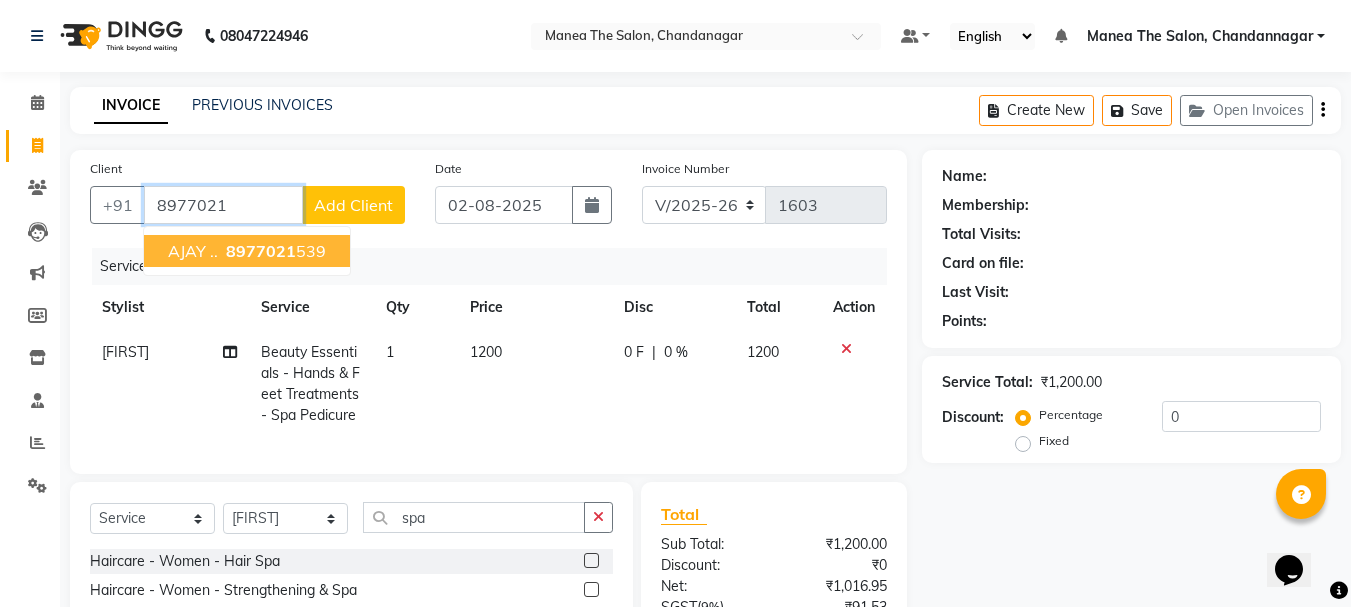 click on "8977021" at bounding box center [261, 251] 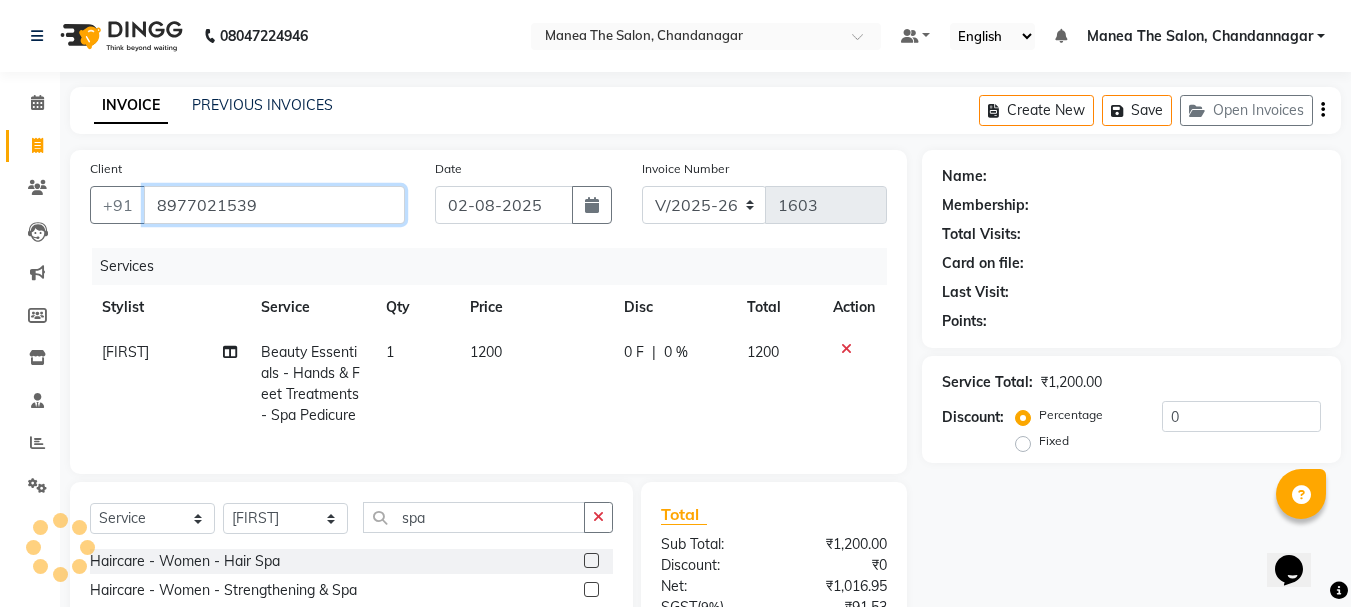 type on "8977021539" 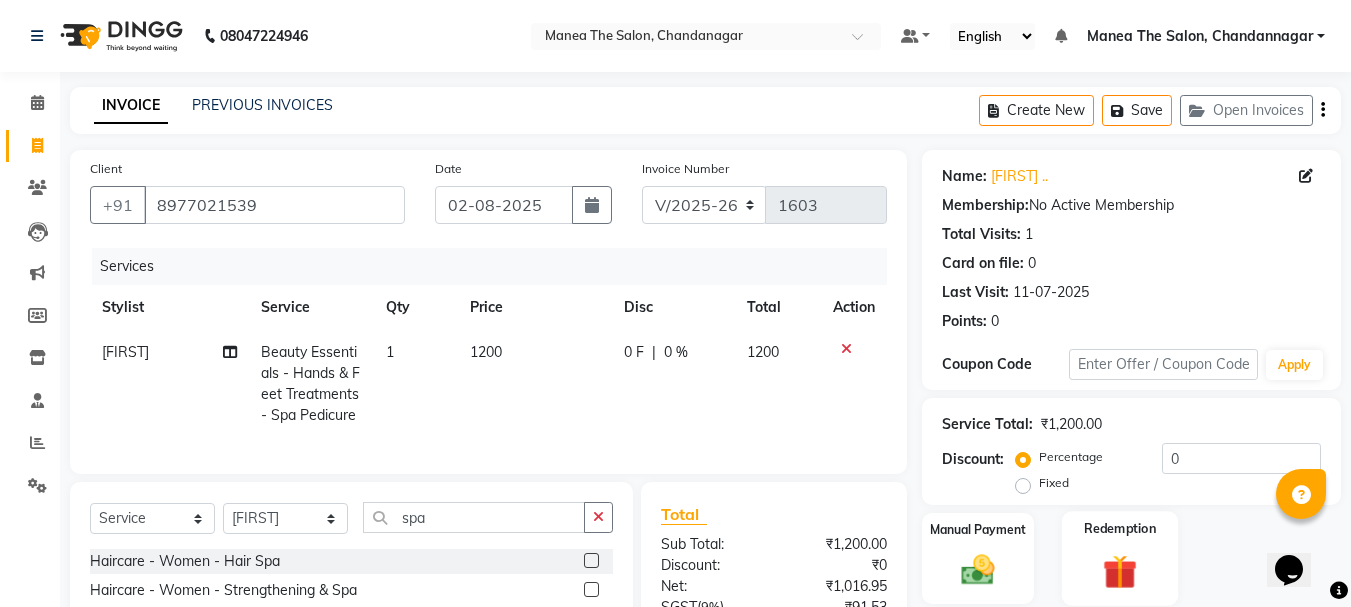 scroll, scrollTop: 100, scrollLeft: 0, axis: vertical 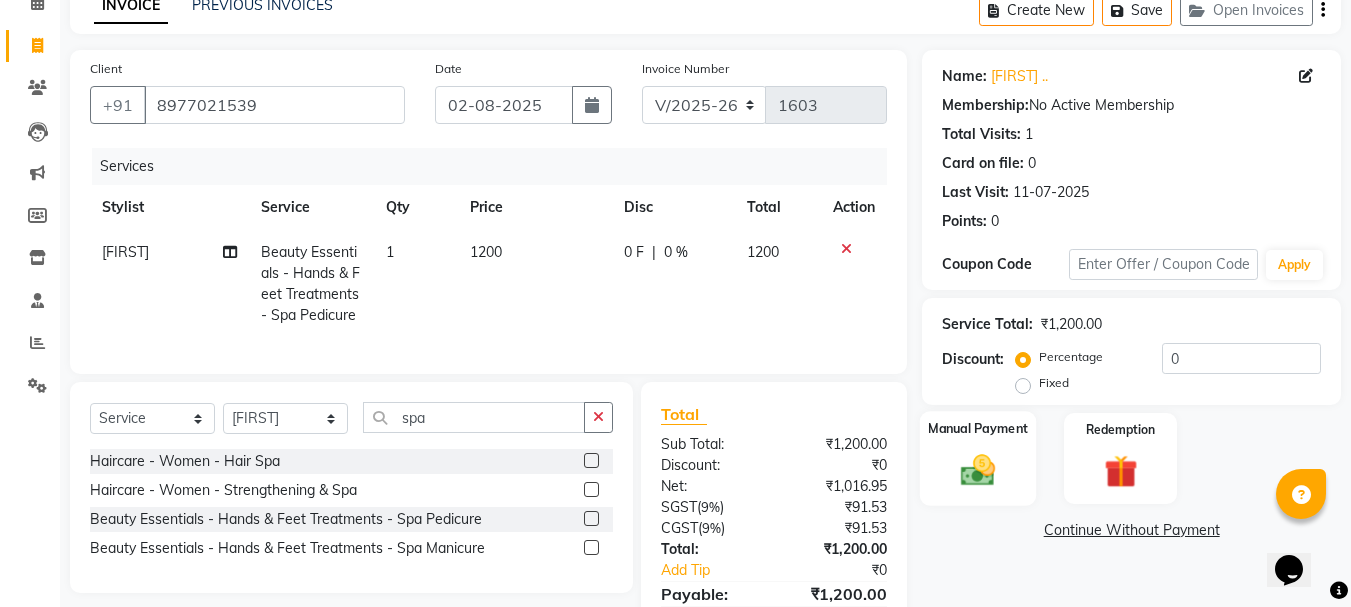 click on "Manual Payment" 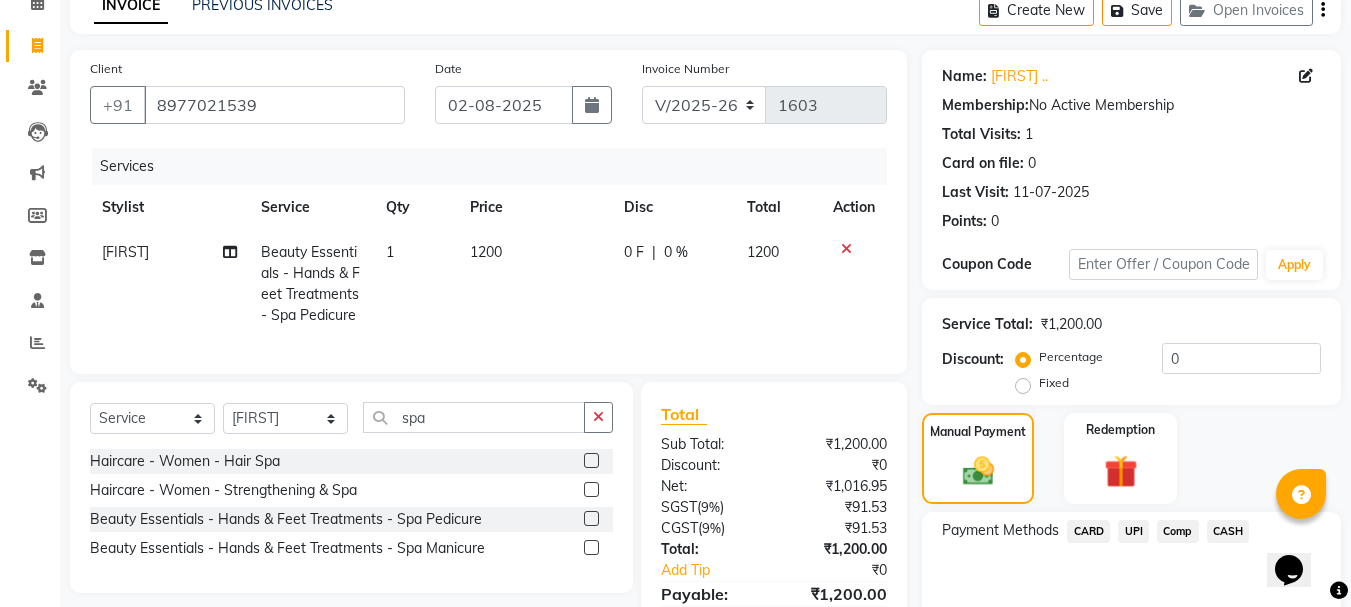 click on "UPI" 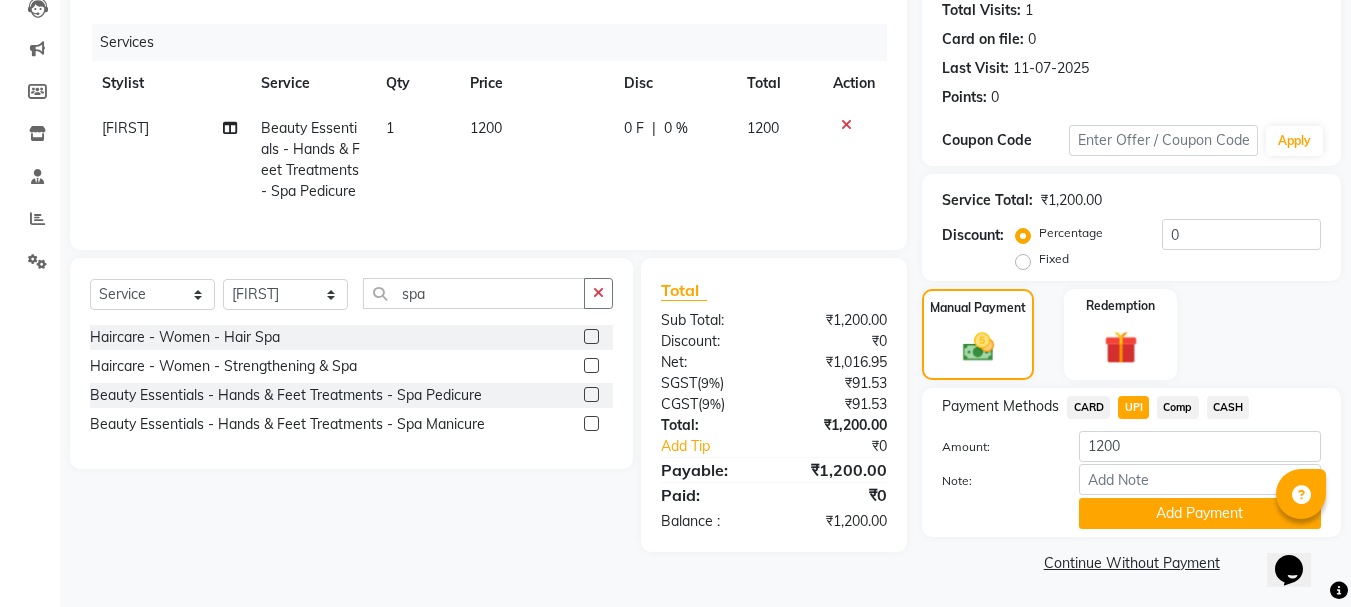 scroll, scrollTop: 225, scrollLeft: 0, axis: vertical 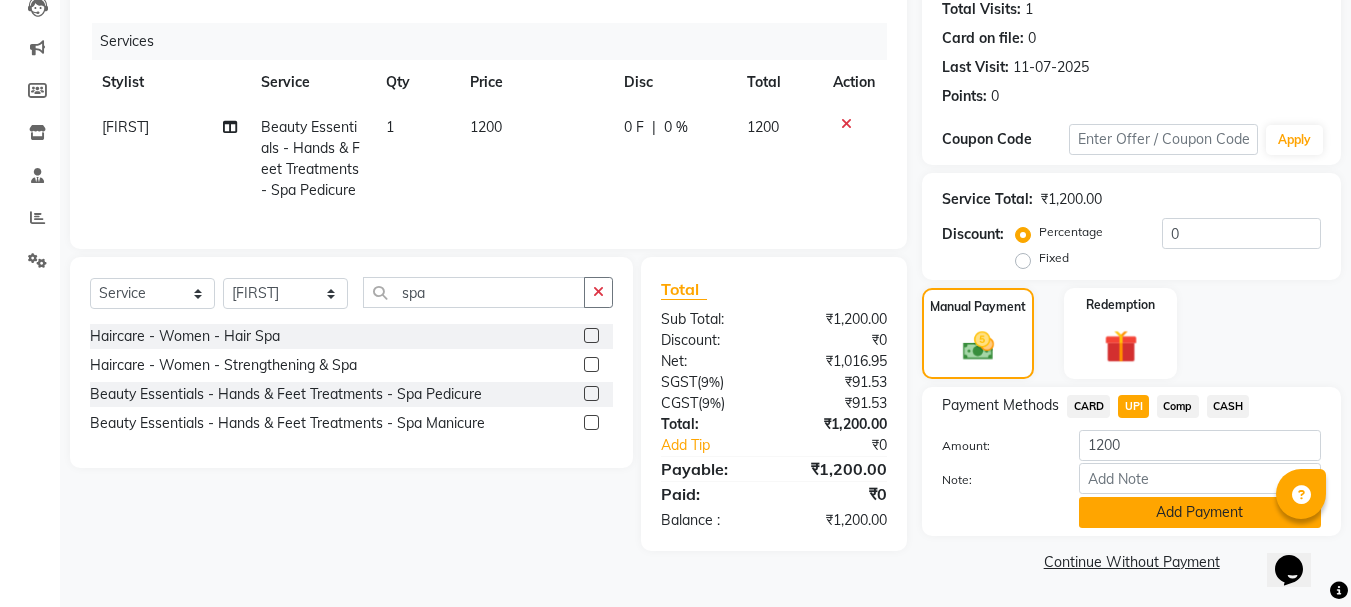 click on "Add Payment" 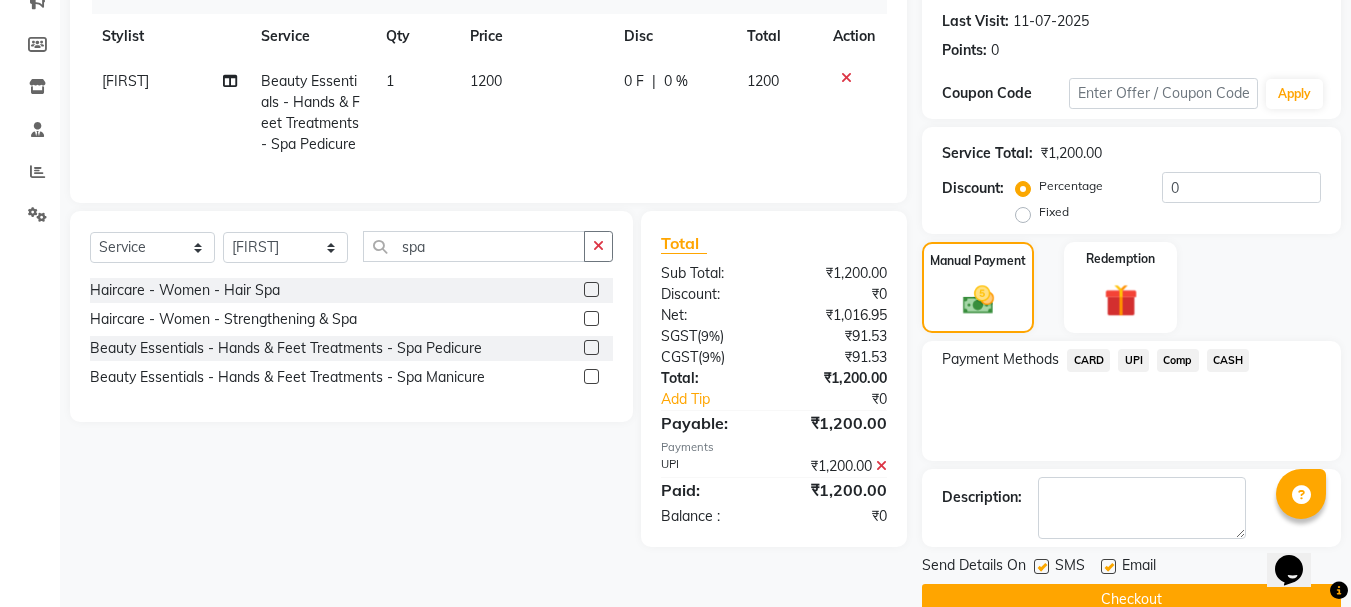 scroll, scrollTop: 309, scrollLeft: 0, axis: vertical 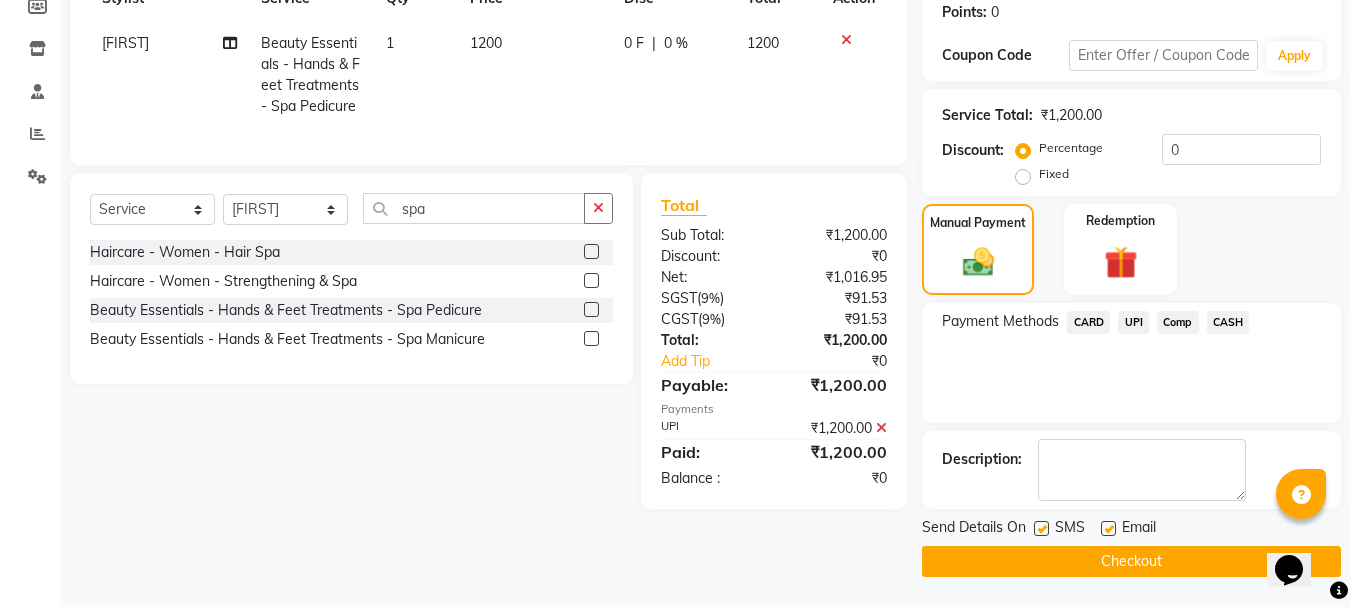 click on "Checkout" 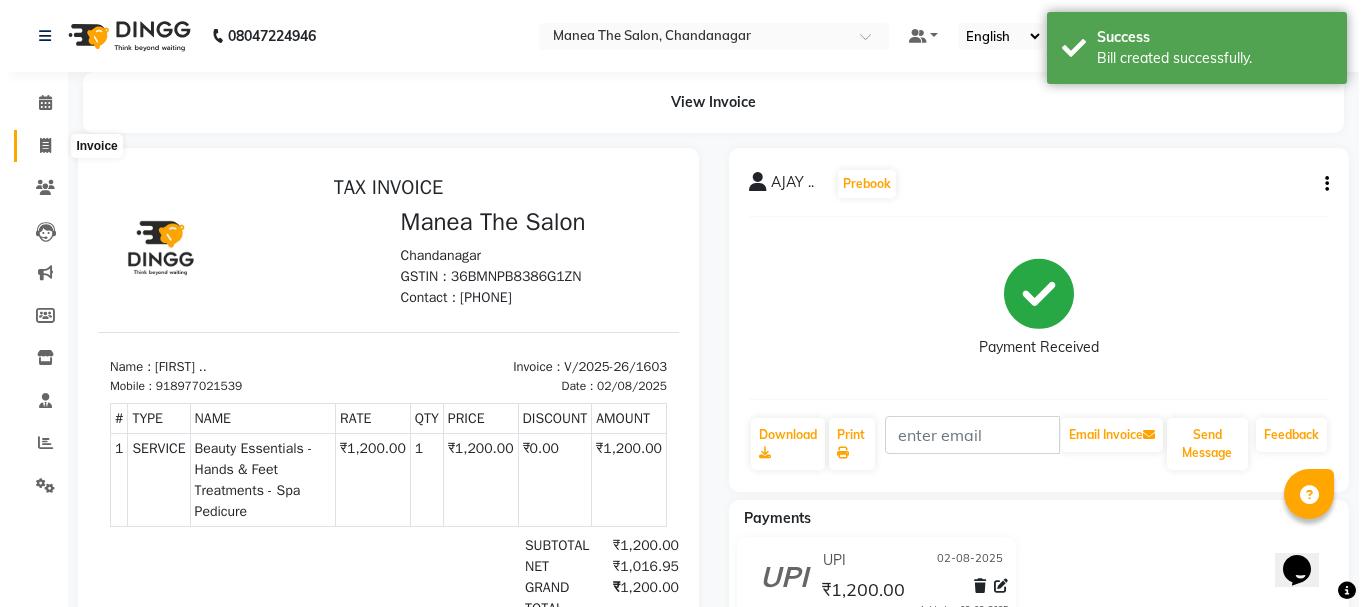 scroll, scrollTop: 0, scrollLeft: 0, axis: both 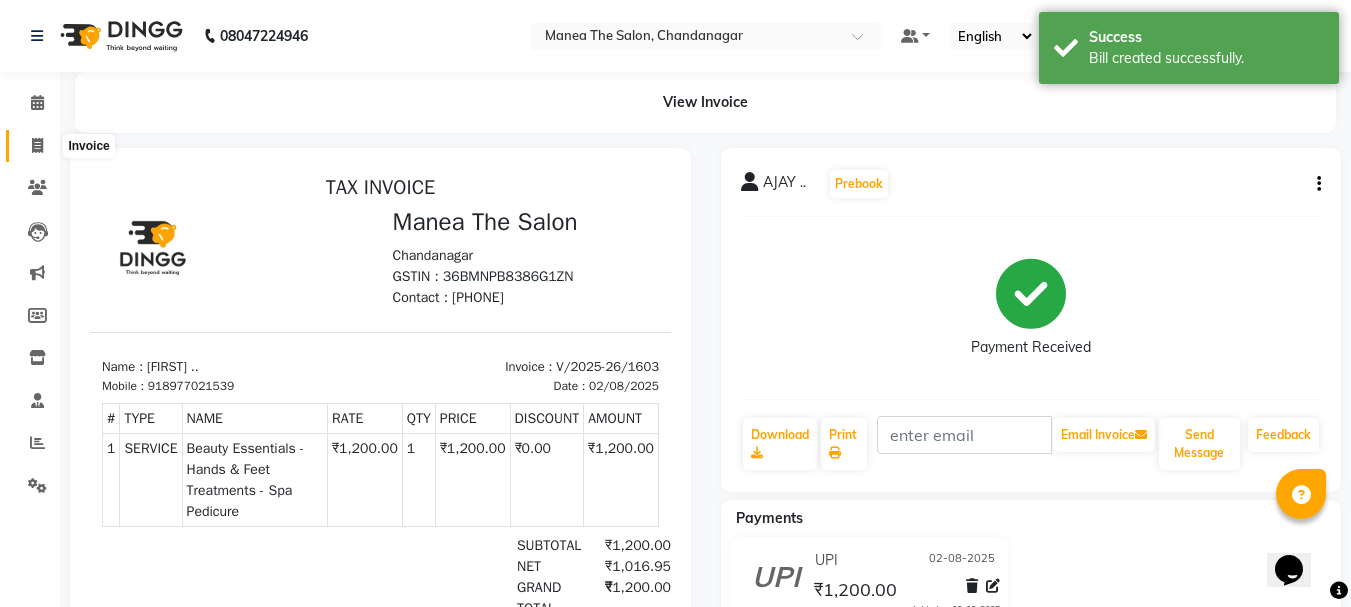 click 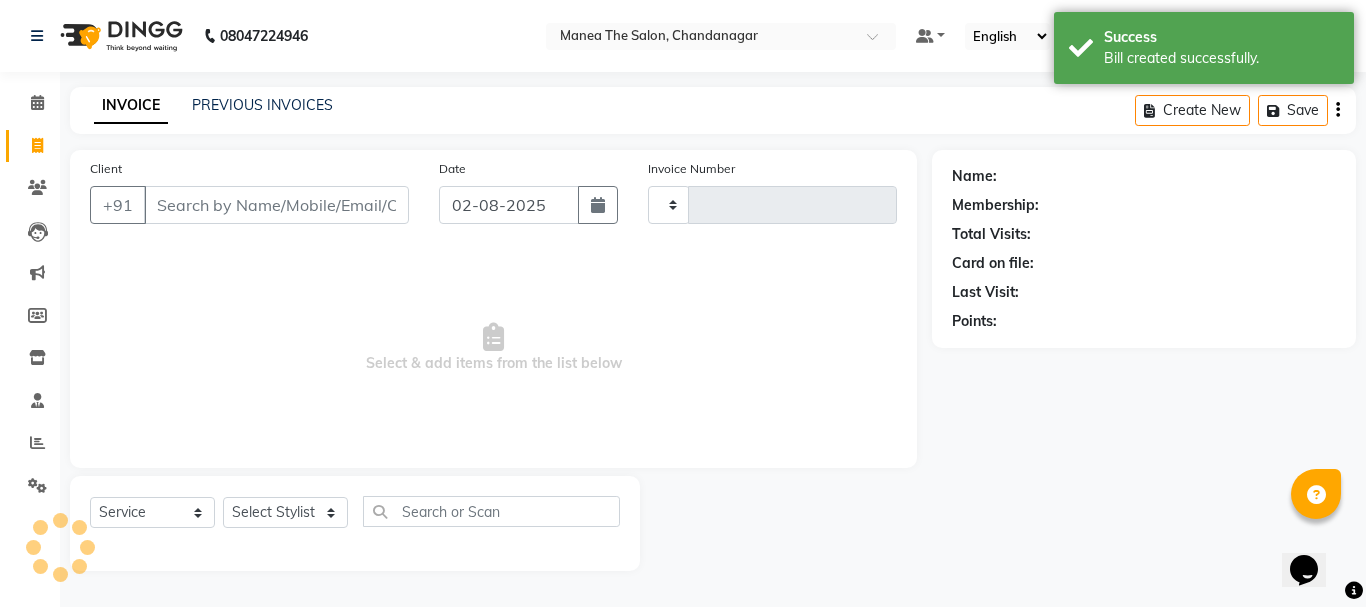 type on "1604" 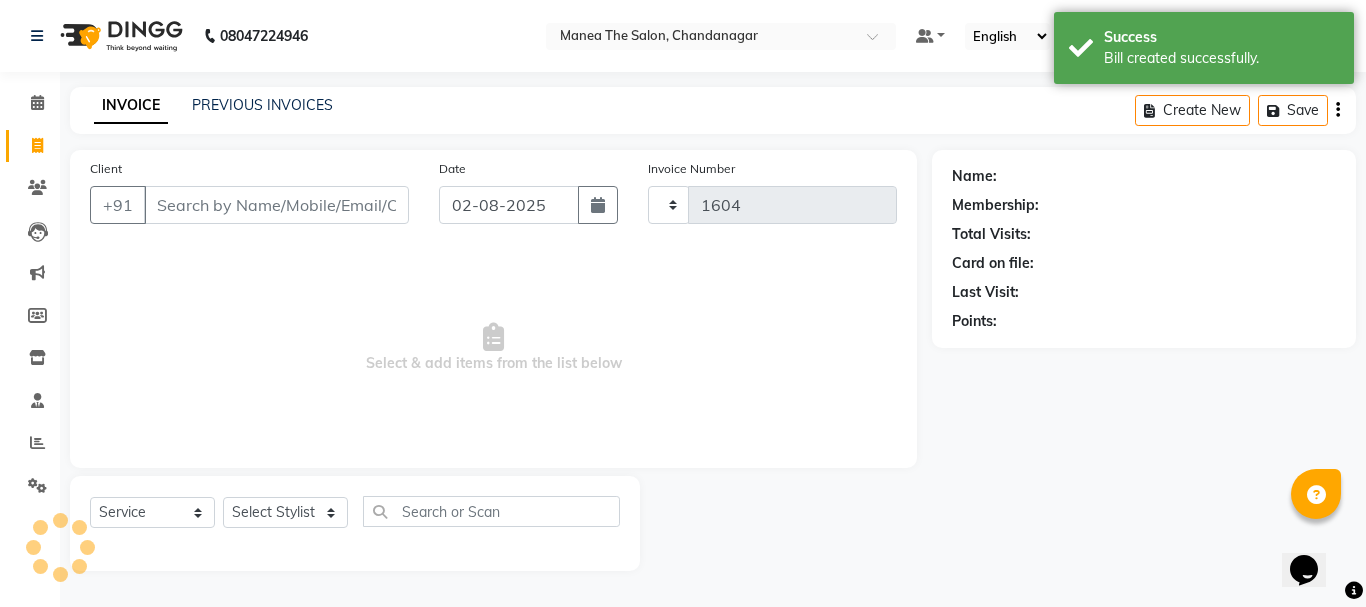 select on "7351" 